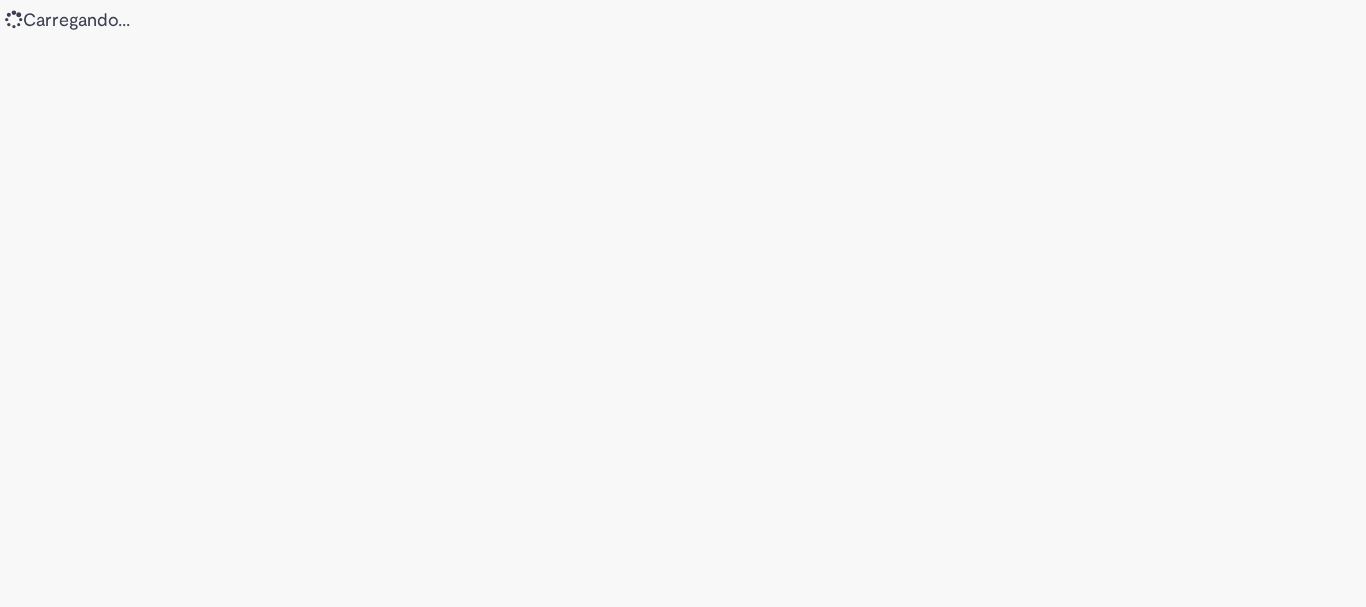scroll, scrollTop: 0, scrollLeft: 0, axis: both 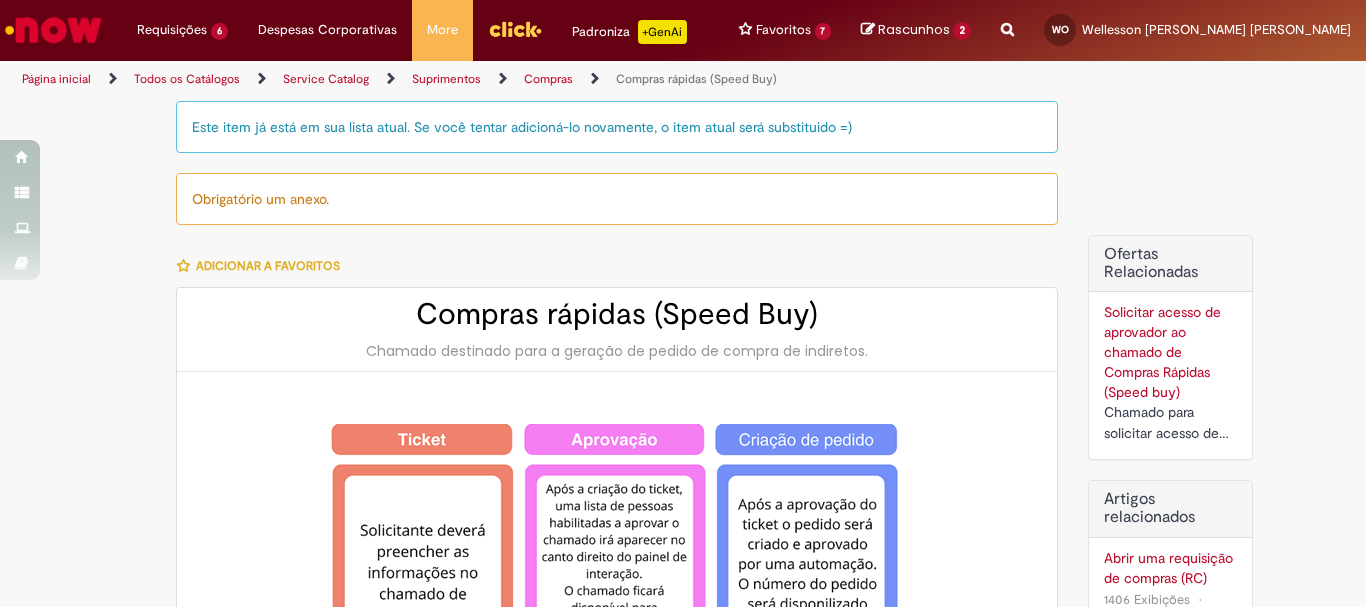 type on "********" 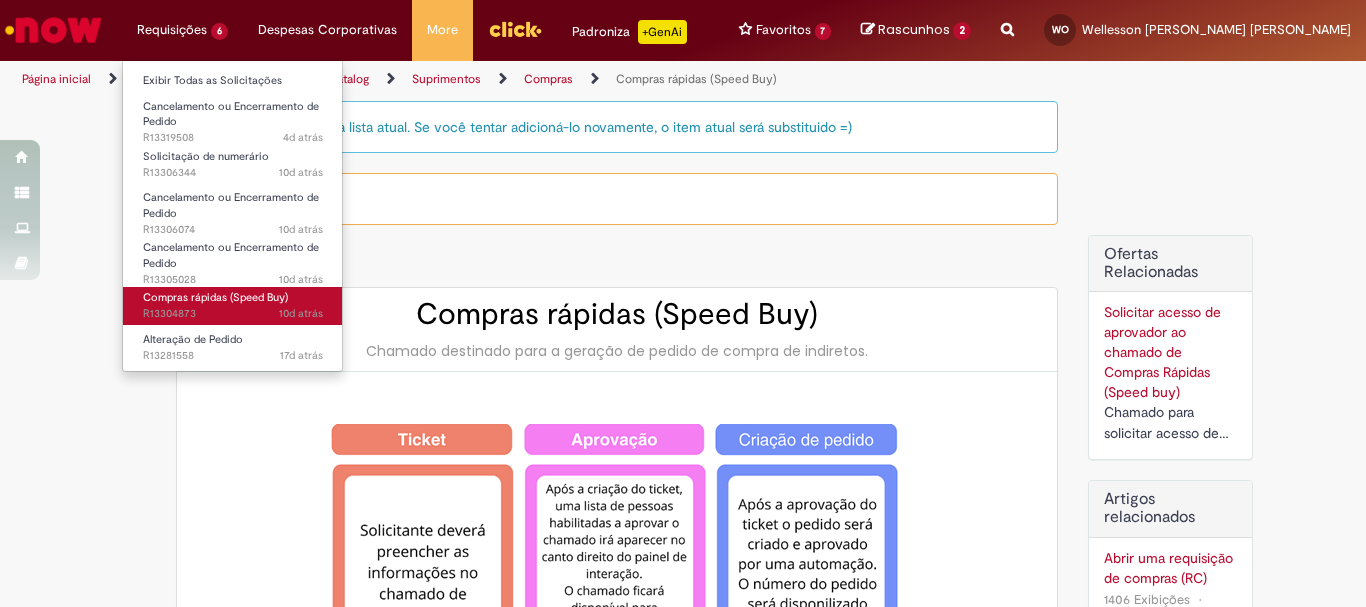 click on "10d atrás 10 [PERSON_NAME] atrás  R13304873" at bounding box center (233, 314) 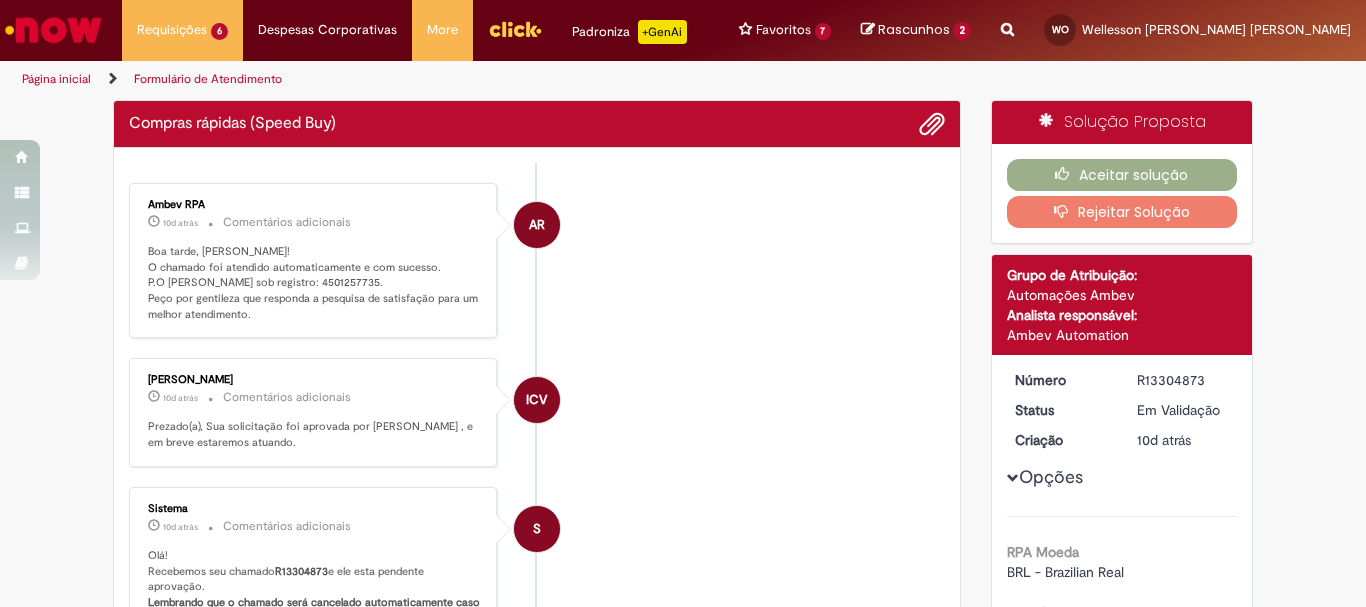 click on "AR
Ambev RPA
10d atrás 10 [PERSON_NAME] atrás     Comentários adicionais
Boa tarde, [PERSON_NAME]!
O chamado foi atendido automaticamente e com sucesso.
P.O [PERSON_NAME] sob registro: 4501257735.
Peço por gentileza que responda a pesquisa de satisfação para um melhor atendimento." at bounding box center [537, 261] 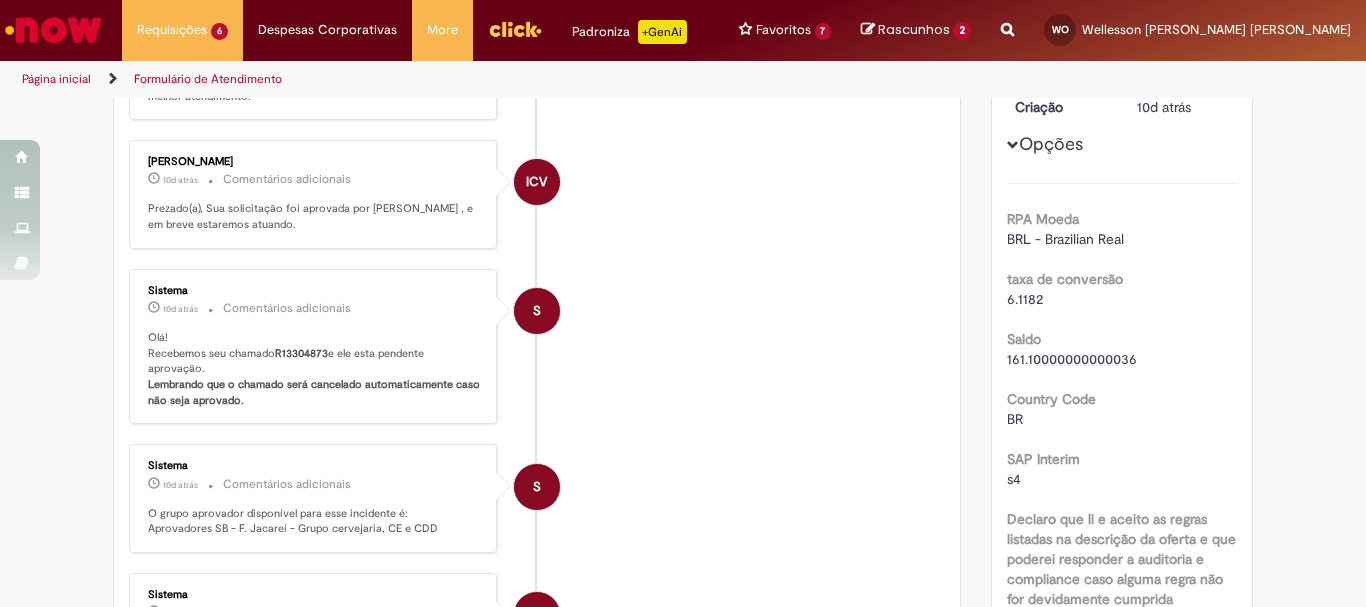 scroll, scrollTop: 0, scrollLeft: 0, axis: both 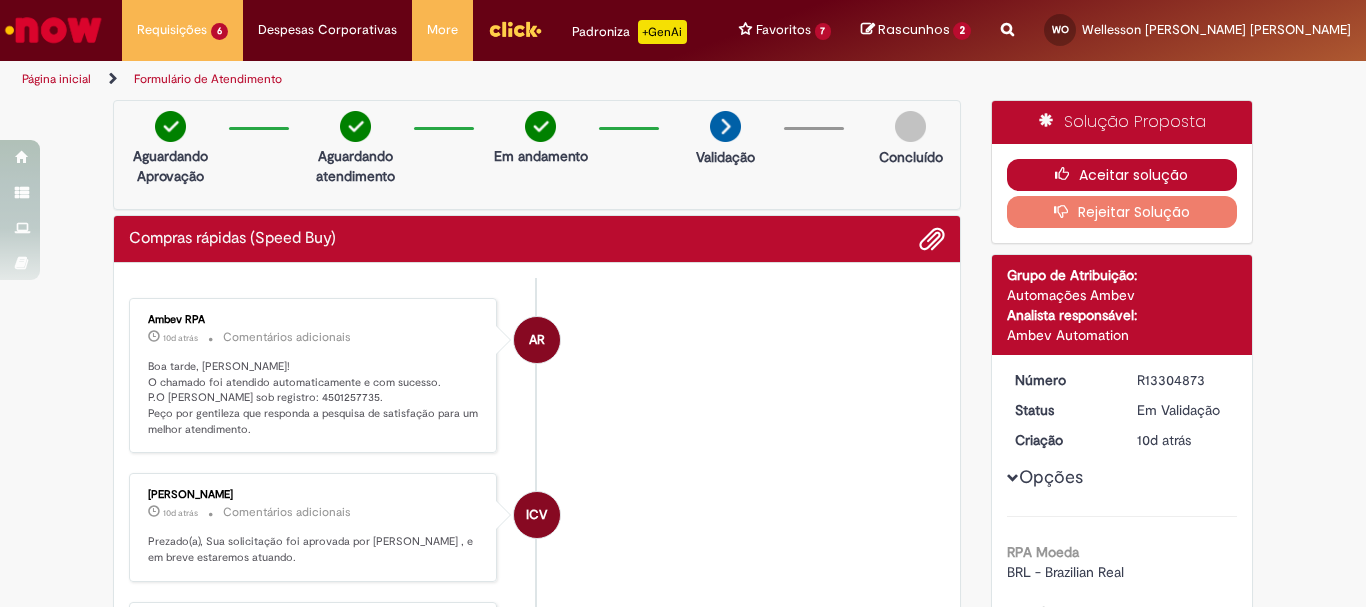 click on "Aceitar solução" at bounding box center [1122, 175] 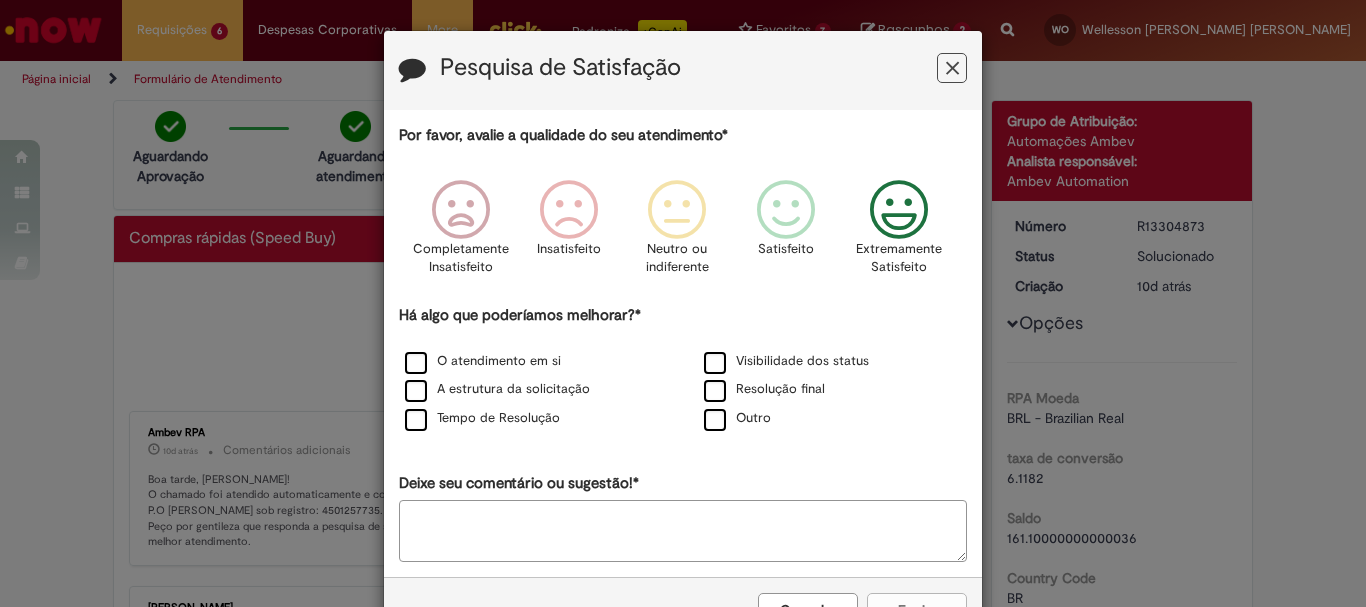 click at bounding box center [899, 210] 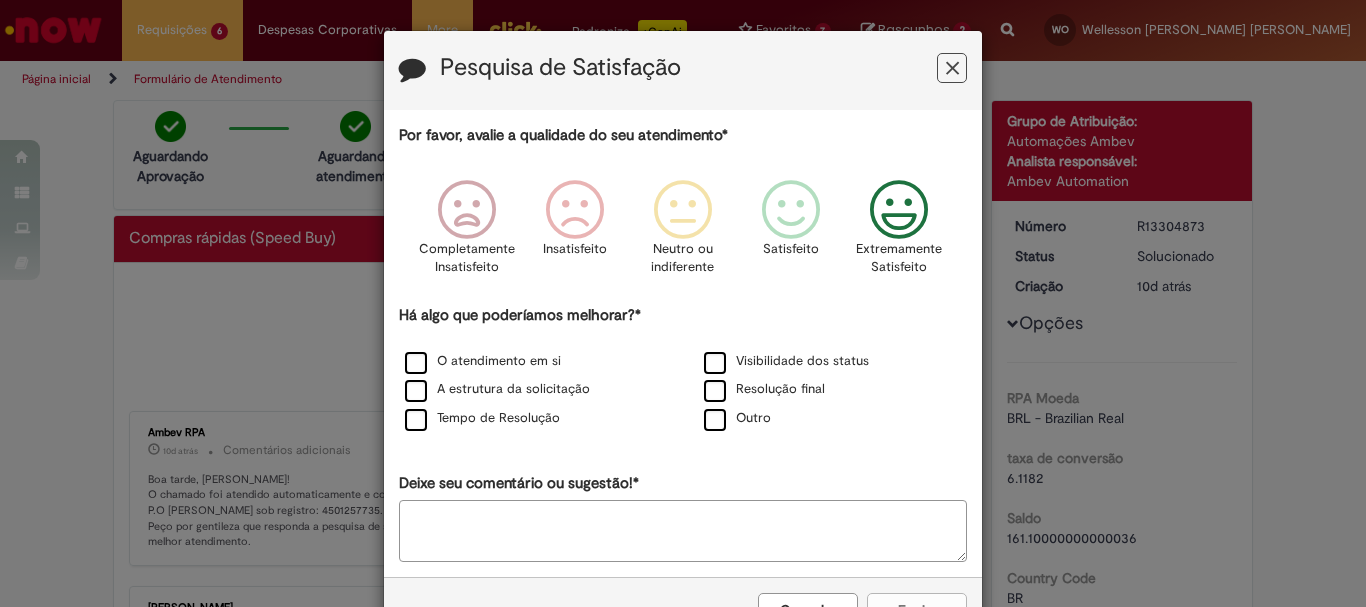 drag, startPoint x: 367, startPoint y: 366, endPoint x: 388, endPoint y: 359, distance: 22.135944 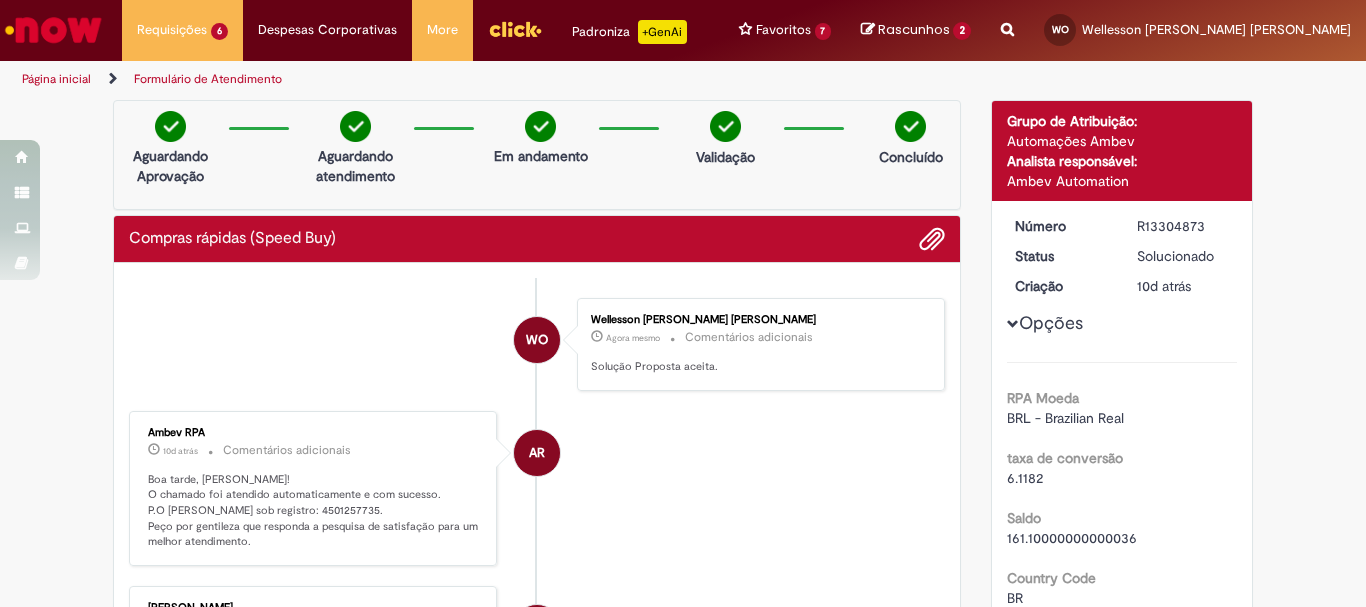 click on "Por favor, avalie a qualidade do seu atendimento*
Completamente Insatisfeito
Insatisfeito
Neutro ou indiferente
Satisfeito
Extremamente Satisfeito
Há algo que poderíamos melhorar?*
O atendimento em si
Visibilidade dos status
A estrutura da solicitação
Resolução final
Tempo de Resolução
Outro
Deixe seu comentário ou sugestão!*" at bounding box center (683, 190) 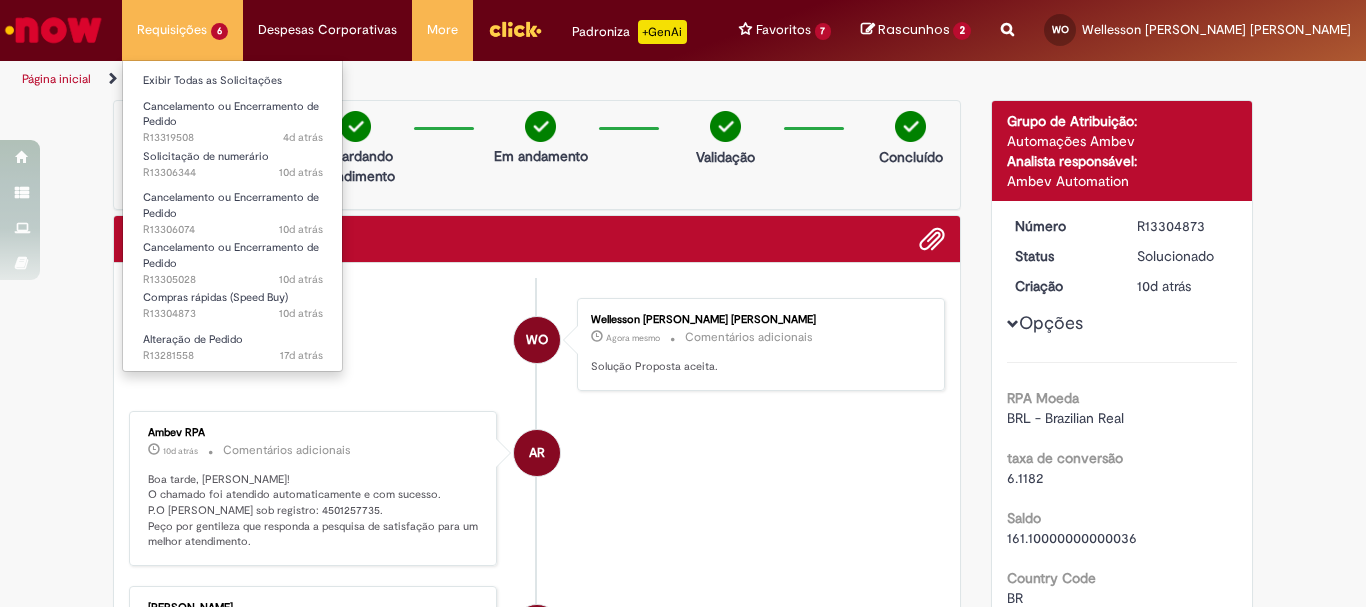 click on "Requisições   6
Exibir Todas as Solicitações
Cancelamento ou Encerramento de Pedido
4d atrás 4 [PERSON_NAME] atrás  R13319508
Solicitação de numerário
10d atrás 10 [PERSON_NAME] atrás  R13306344
Cancelamento ou Encerramento de Pedido
10d atrás 10 [PERSON_NAME] atrás  R13306074
Cancelamento ou Encerramento de Pedido
10d atrás 10 [PERSON_NAME] atrás  R13305028
Compras rápidas (Speed Buy)
10d atrás 10 [PERSON_NAME] atrás  R13304873
Alteração de Pedido
17d atrás 17 [PERSON_NAME] atrás  R13281558" at bounding box center [182, 30] 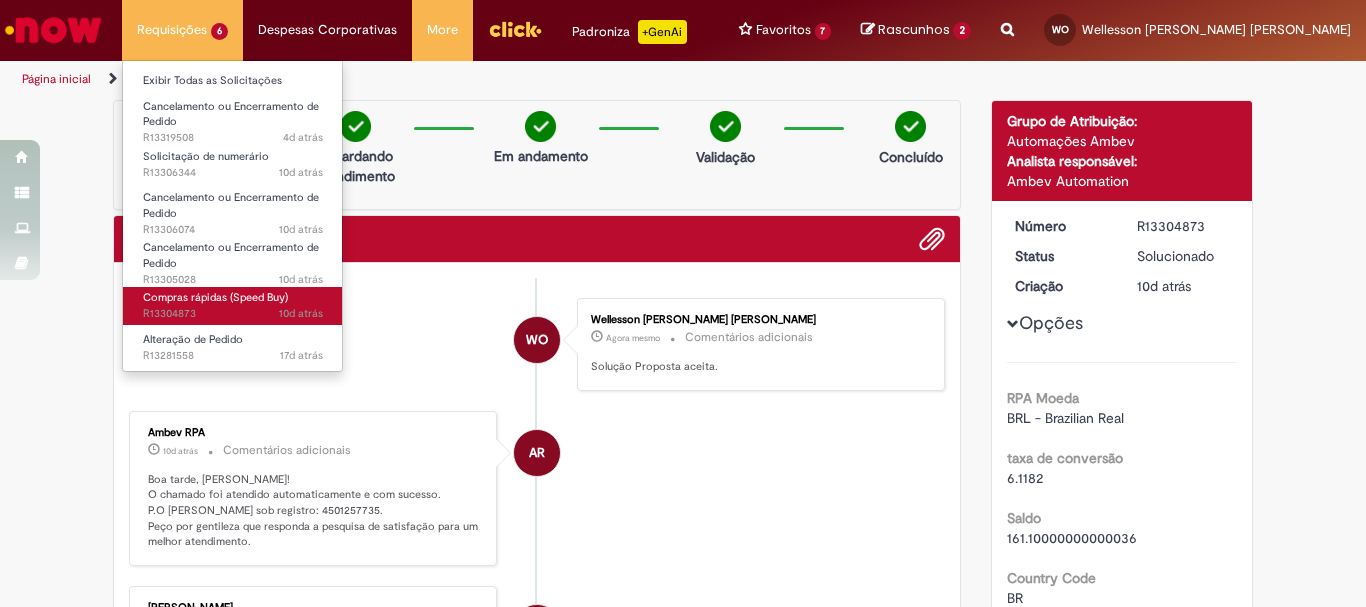 click on "Compras rápidas (Speed Buy)
10d atrás 10 [PERSON_NAME] atrás  R13304873" at bounding box center [233, 305] 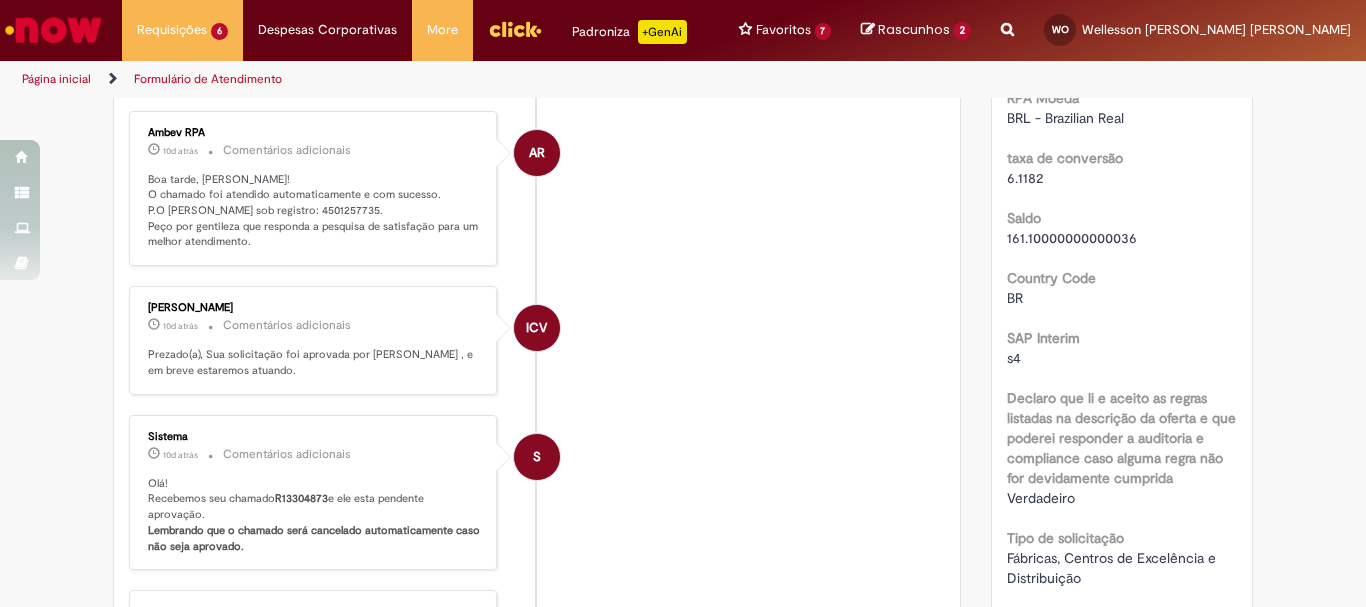 scroll, scrollTop: 0, scrollLeft: 0, axis: both 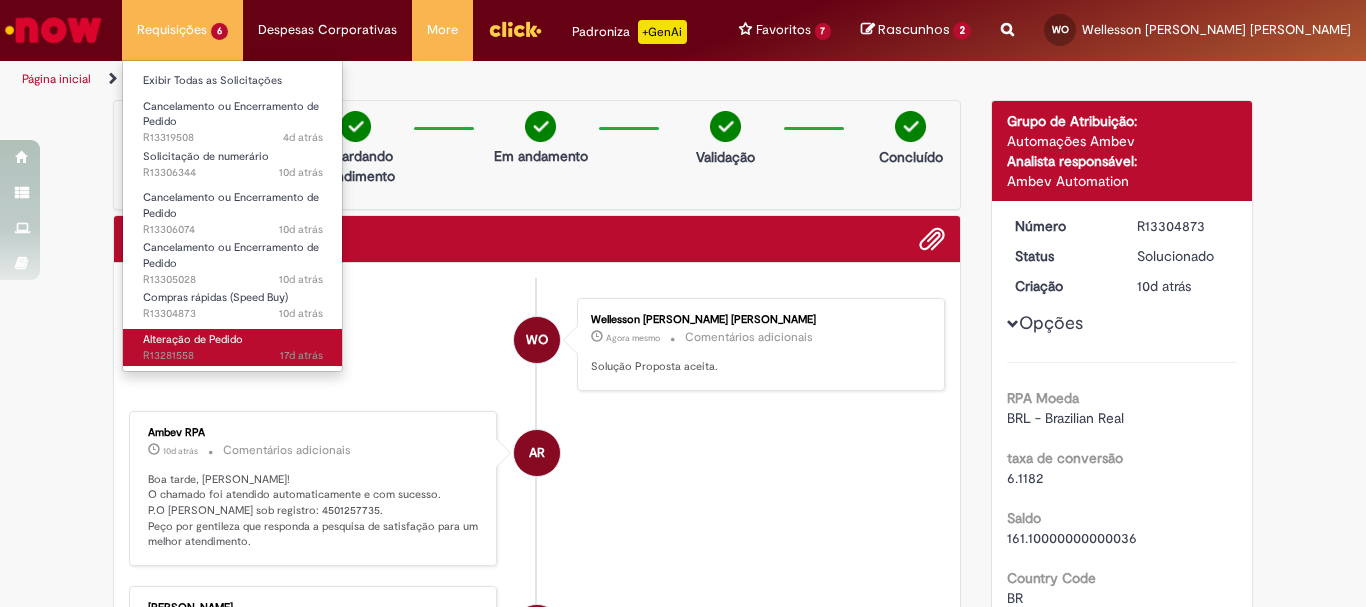 click on "17d atrás 17 [PERSON_NAME] atrás  R13281558" at bounding box center (233, 356) 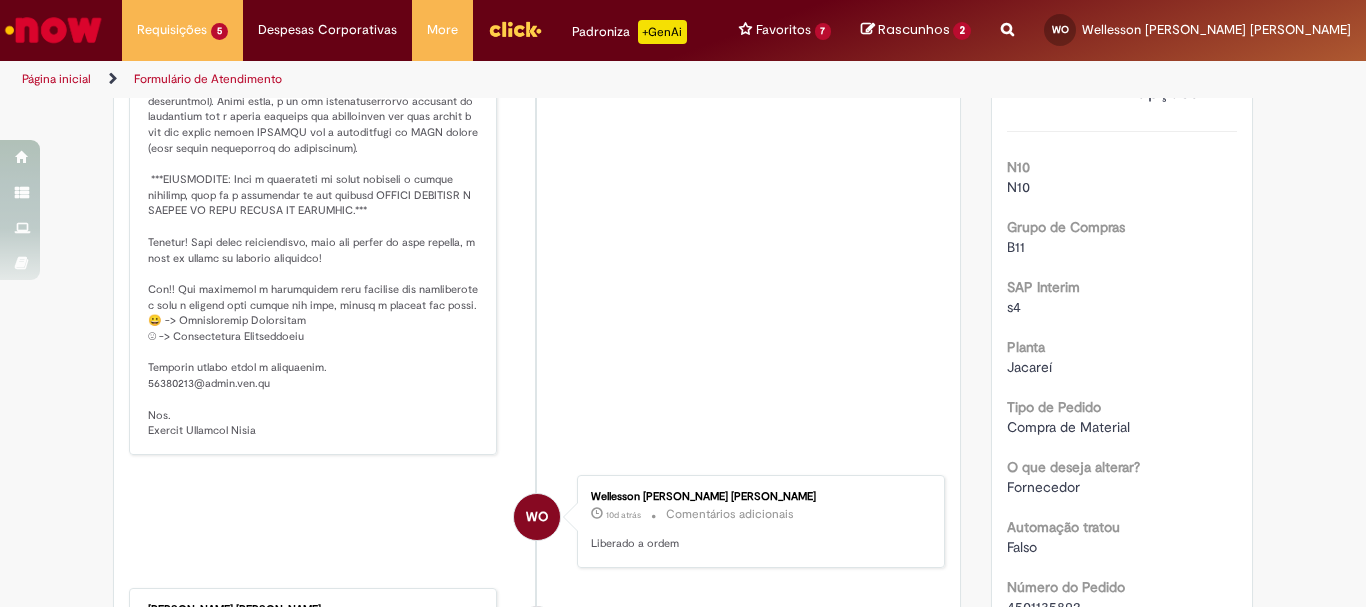 scroll, scrollTop: 115, scrollLeft: 0, axis: vertical 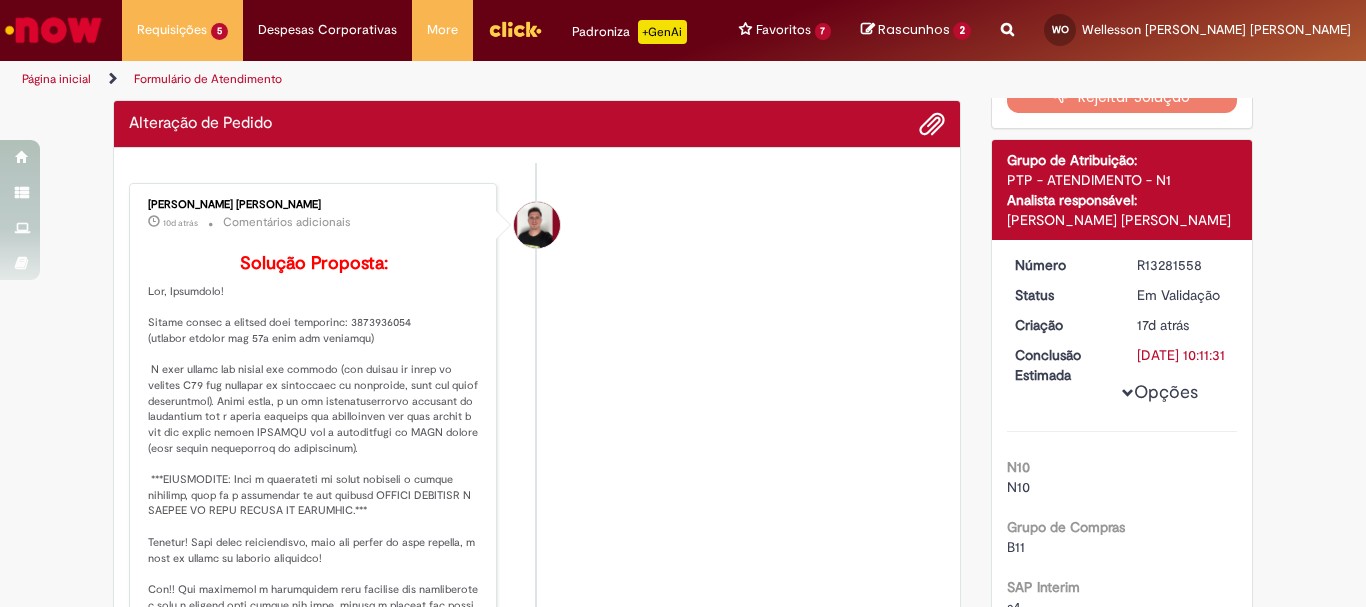 click on "Solução Proposta:" at bounding box center (314, 496) 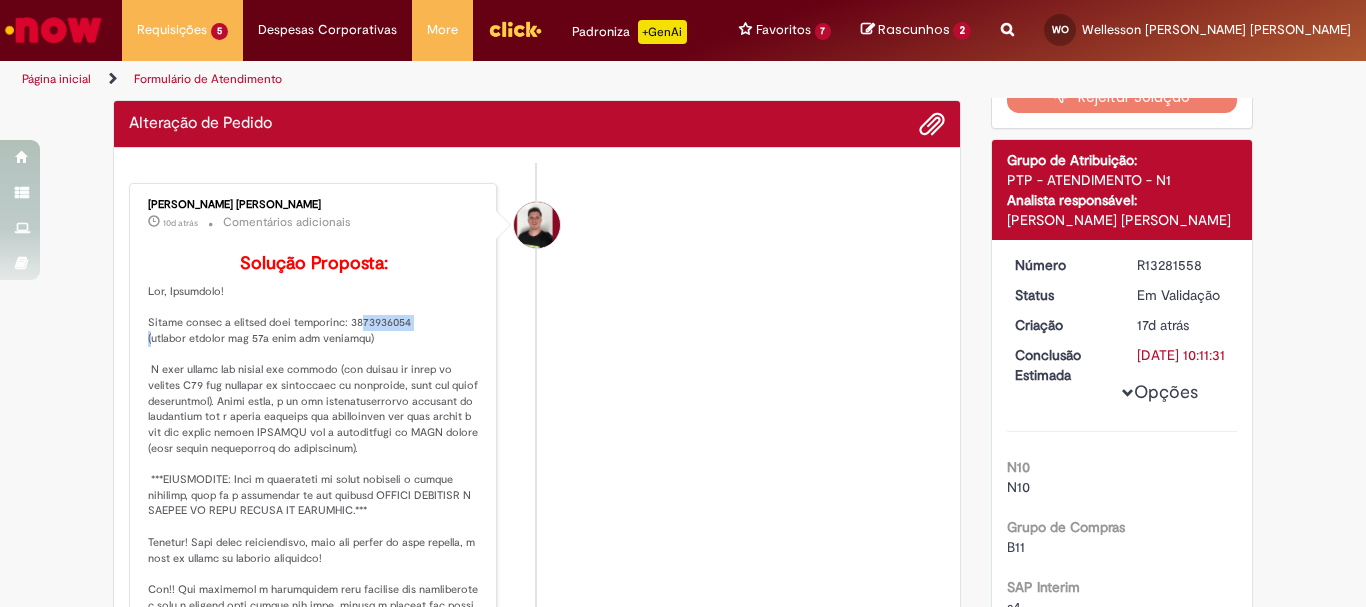 click on "Solução Proposta:" at bounding box center [314, 496] 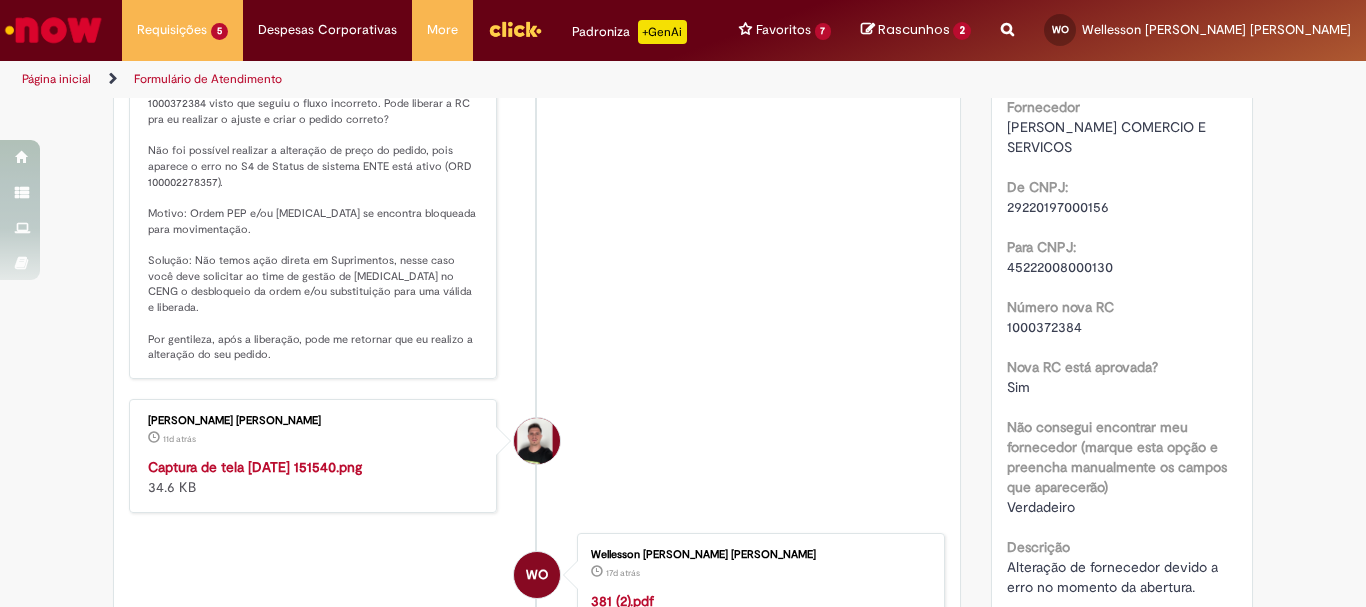 scroll, scrollTop: 1115, scrollLeft: 0, axis: vertical 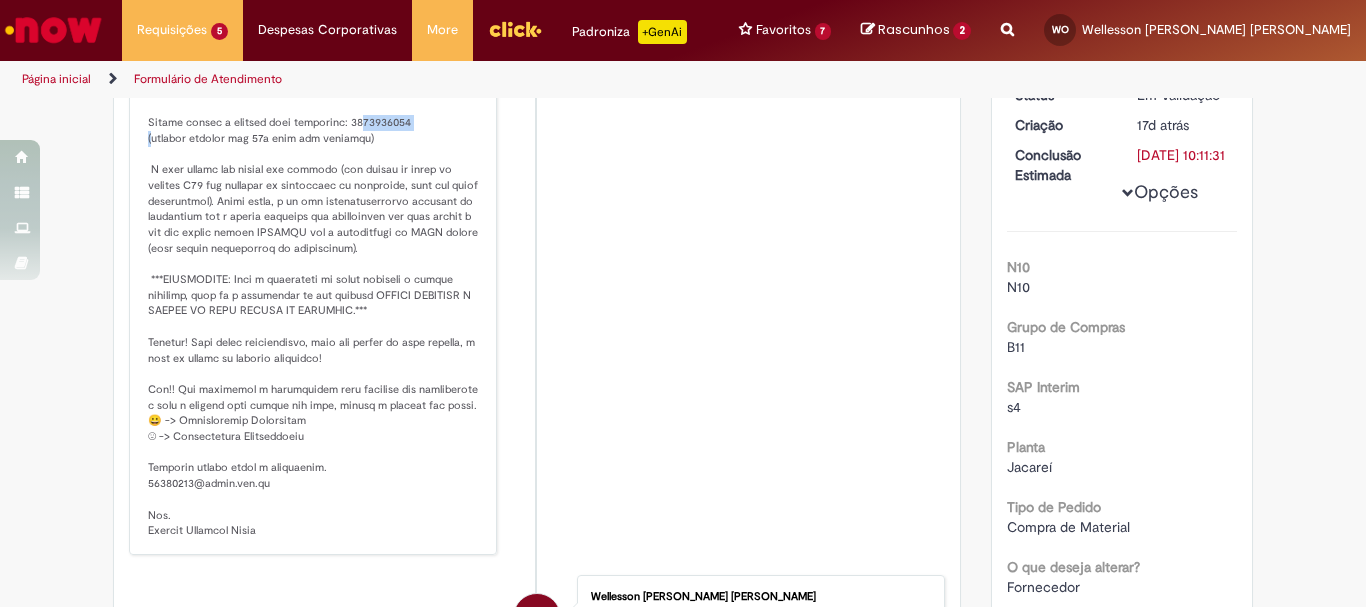 copy on "4501257208" 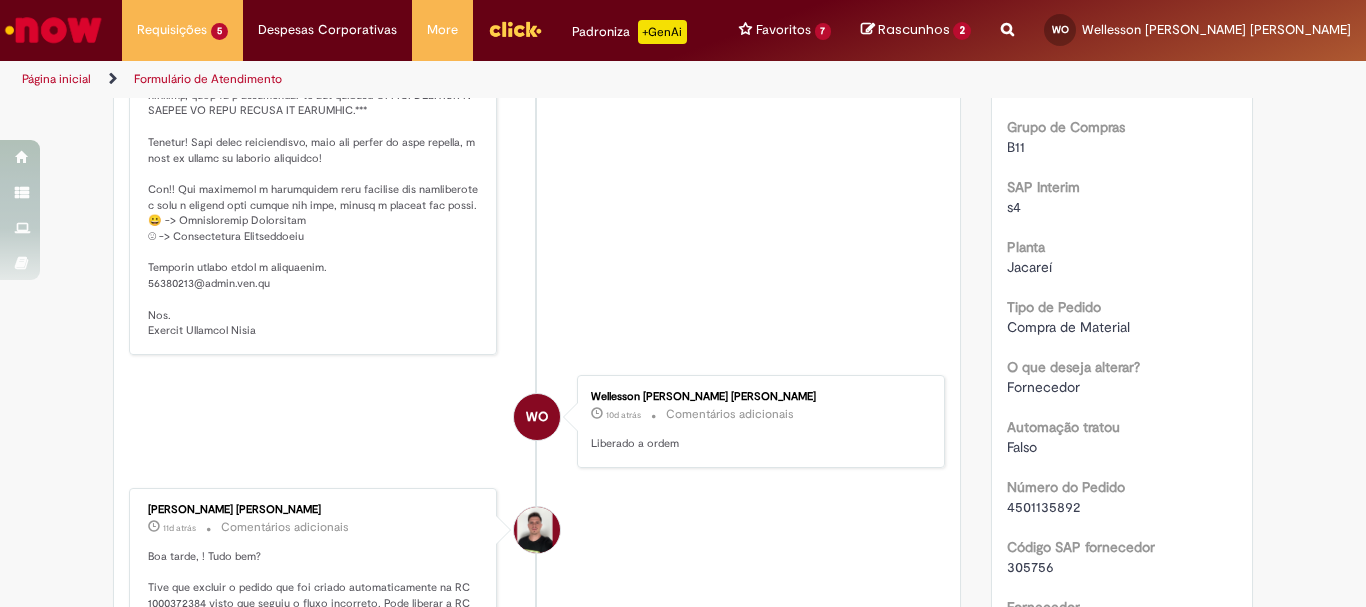 scroll, scrollTop: 615, scrollLeft: 0, axis: vertical 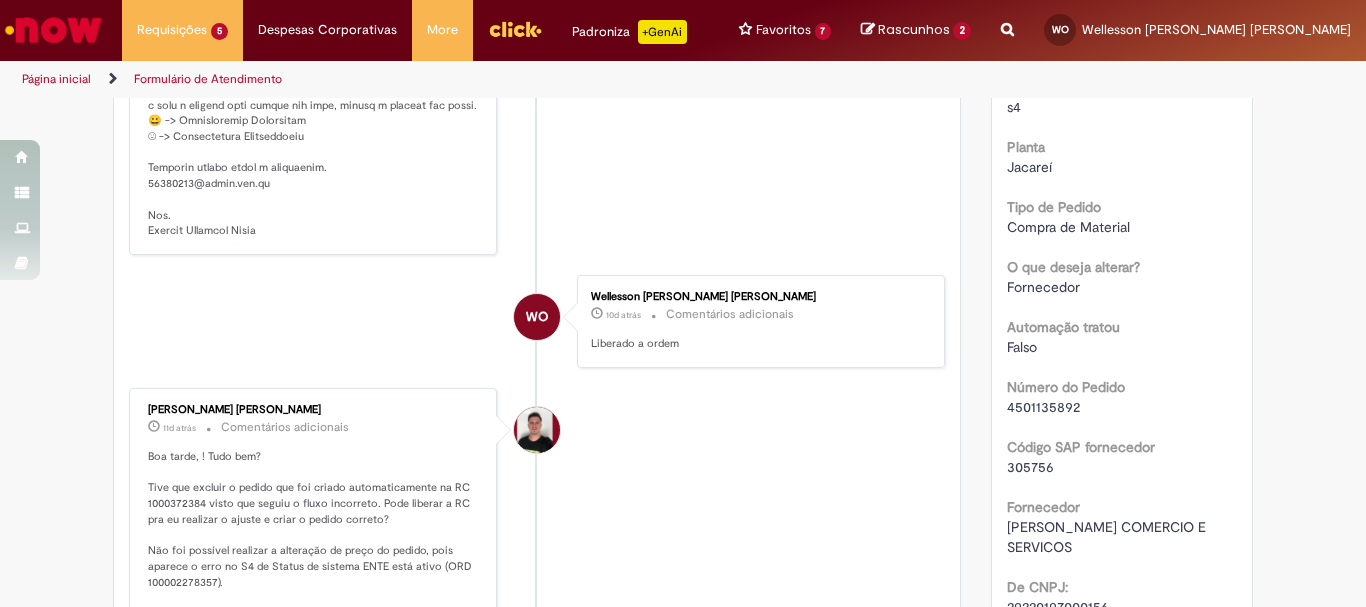 click on "4501135892" at bounding box center (1043, 407) 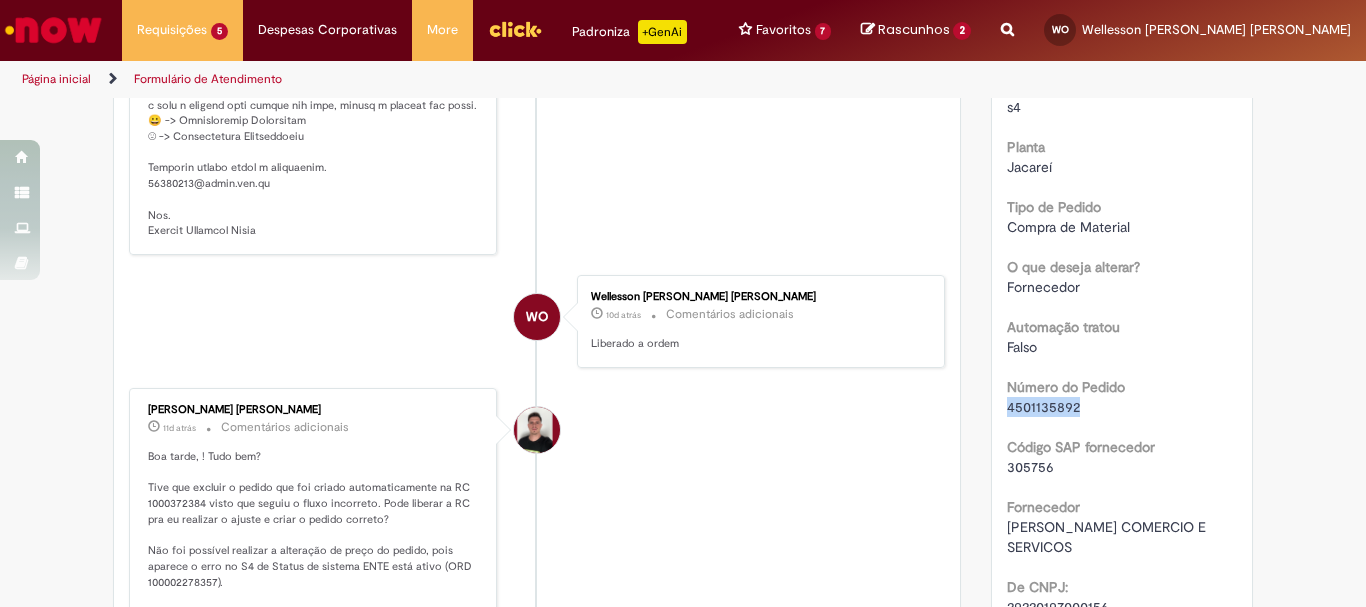 click on "4501135892" at bounding box center (1043, 407) 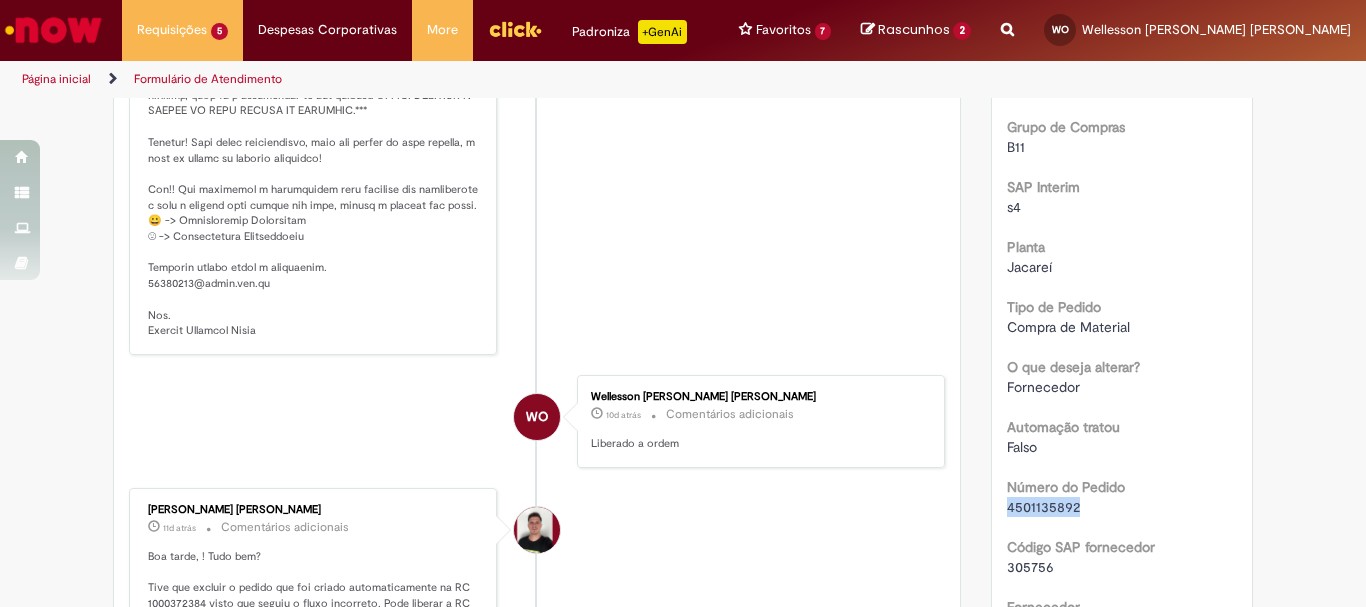 scroll, scrollTop: 15, scrollLeft: 0, axis: vertical 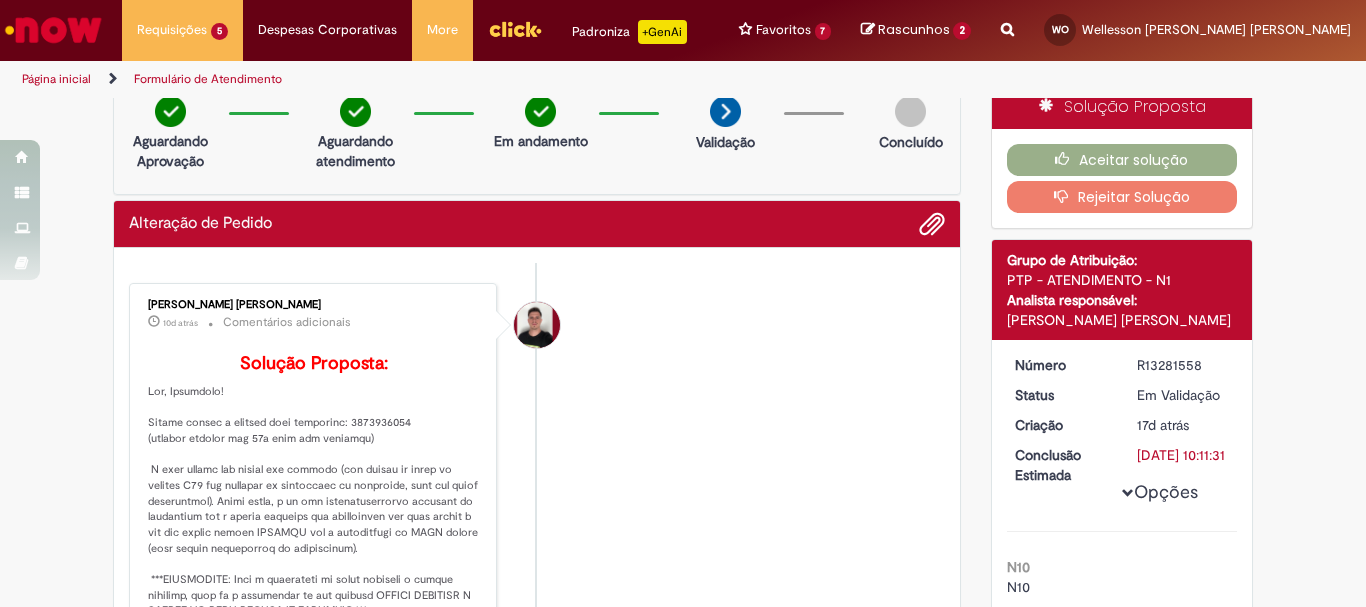 click on "Solução Proposta:" at bounding box center (314, 596) 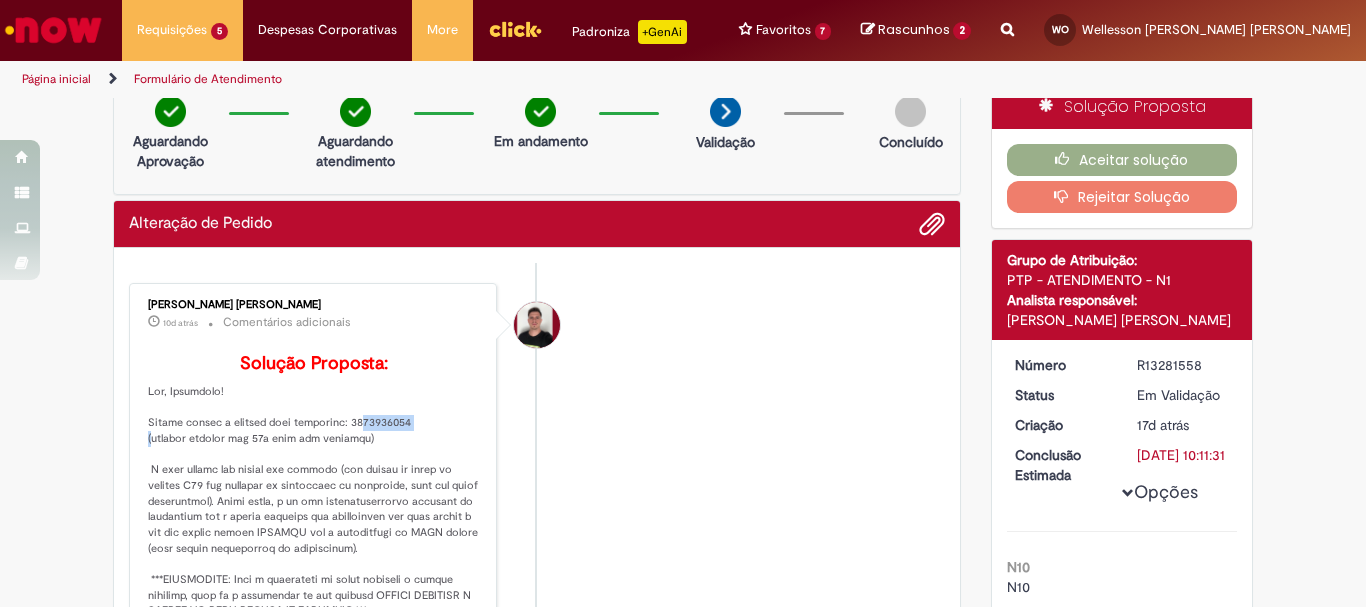 click on "Solução Proposta:" at bounding box center (314, 596) 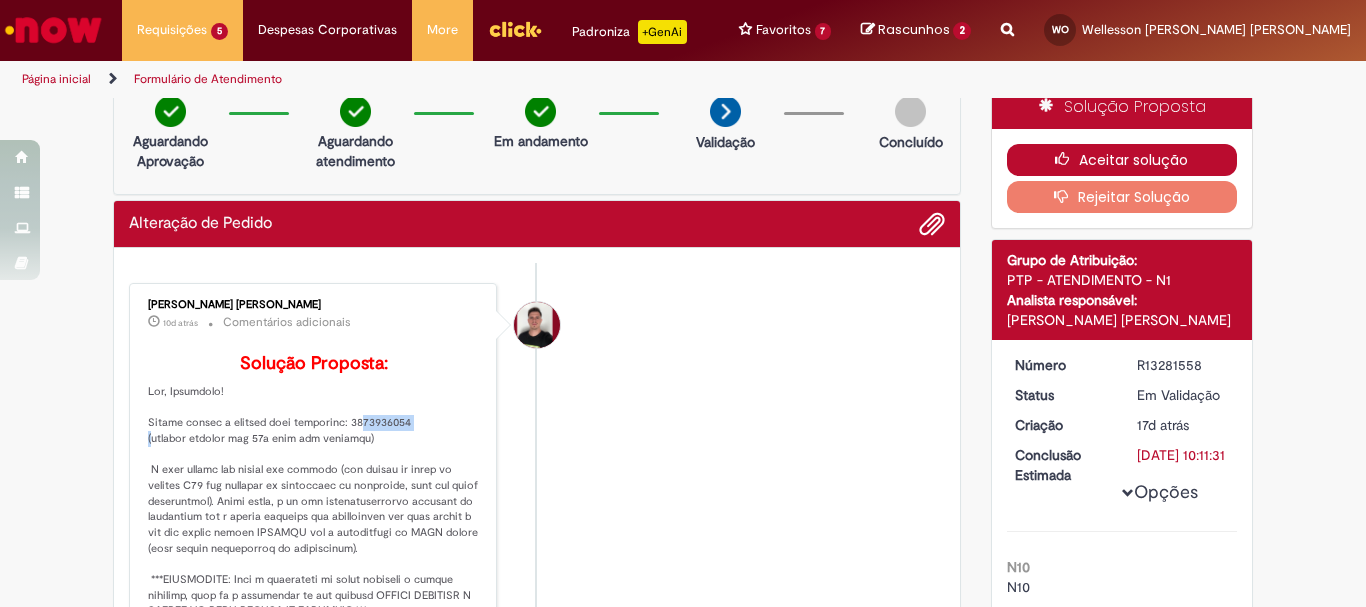 click on "Aceitar solução" at bounding box center (1122, 160) 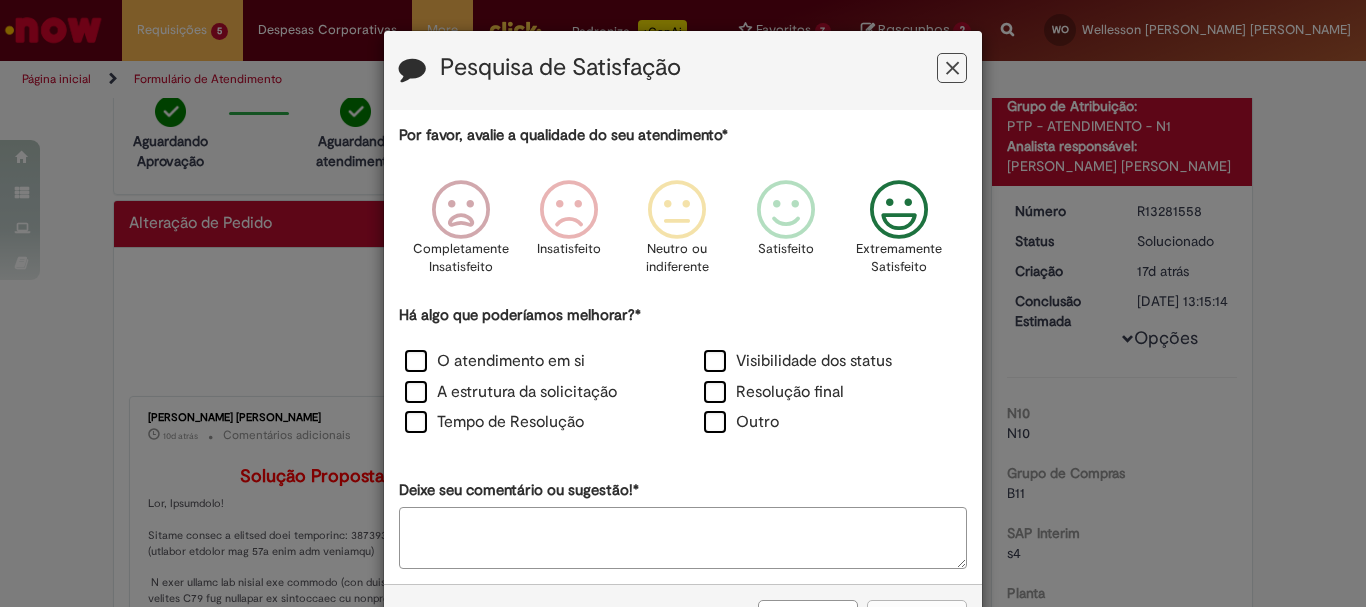 click at bounding box center (899, 210) 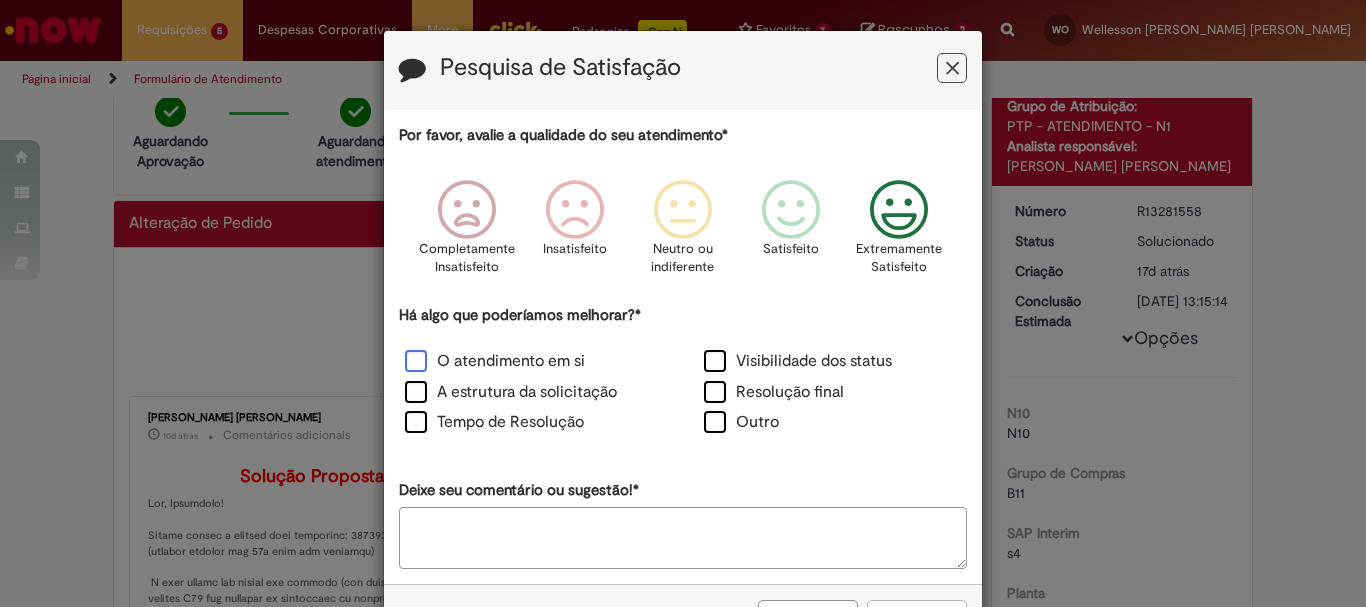 click on "O atendimento em si" at bounding box center (495, 361) 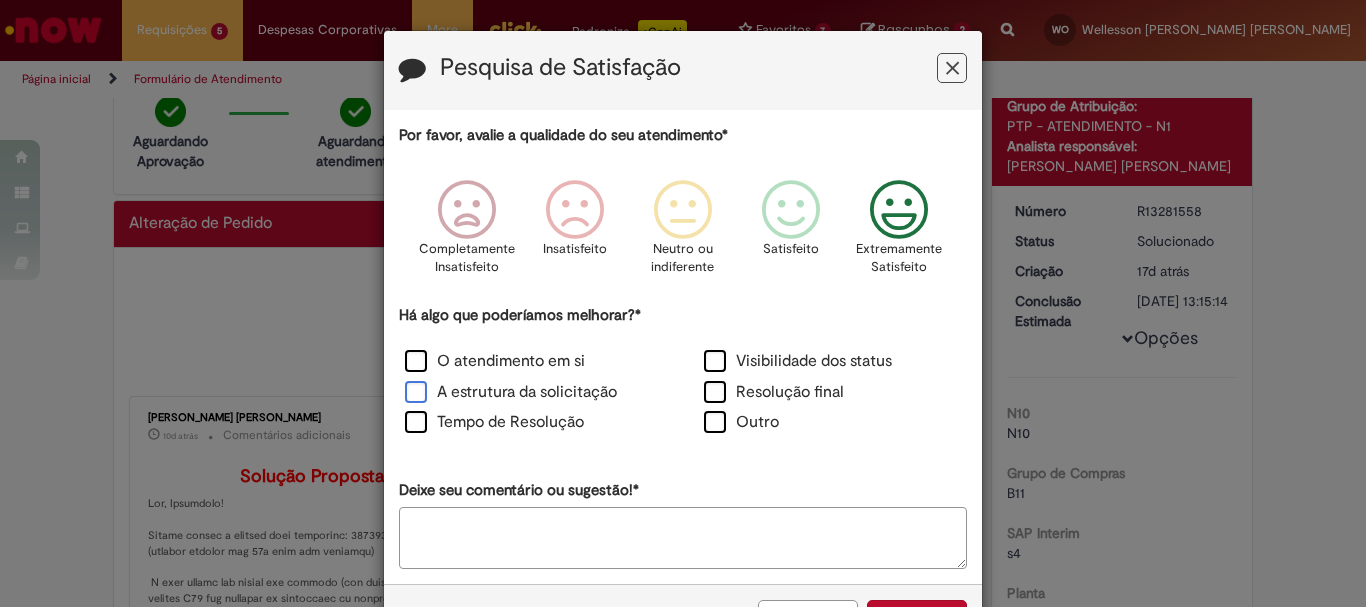 scroll, scrollTop: 73, scrollLeft: 0, axis: vertical 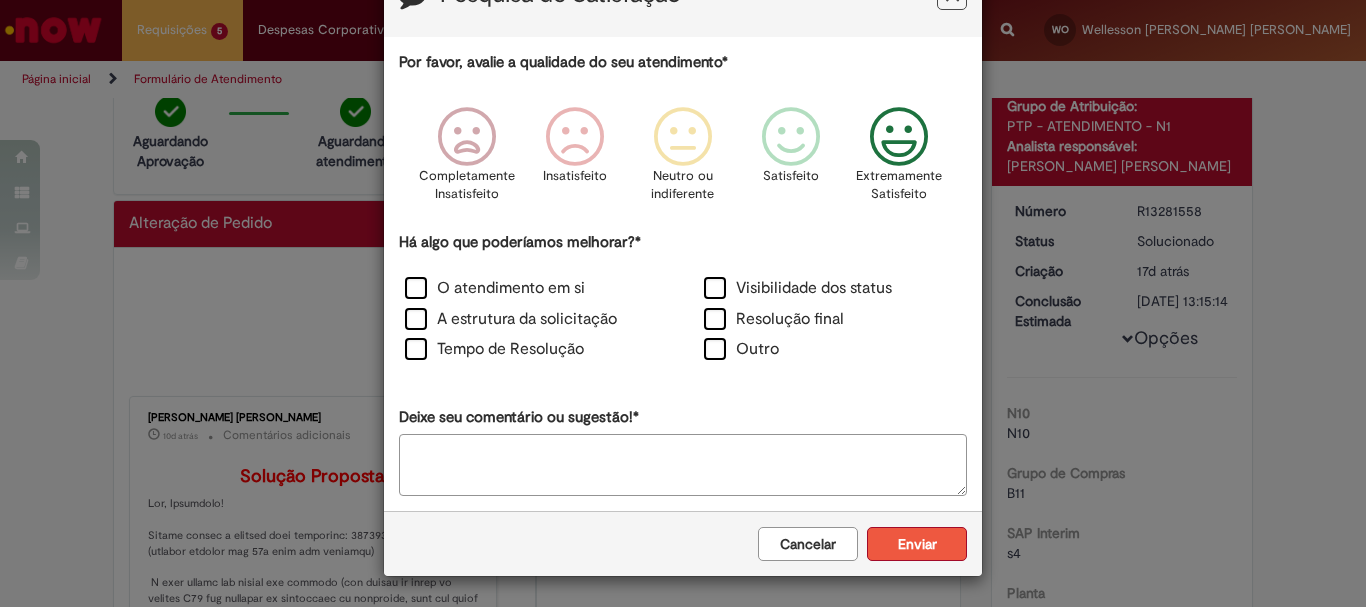 click on "Enviar" at bounding box center [917, 544] 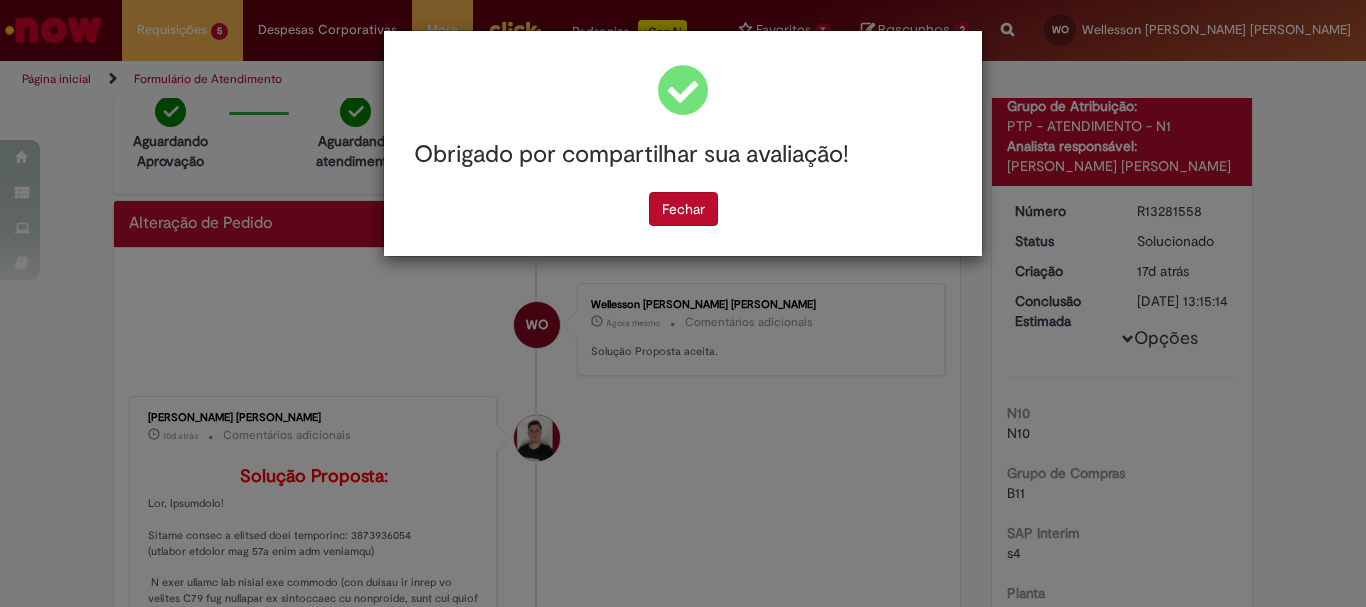 scroll, scrollTop: 0, scrollLeft: 0, axis: both 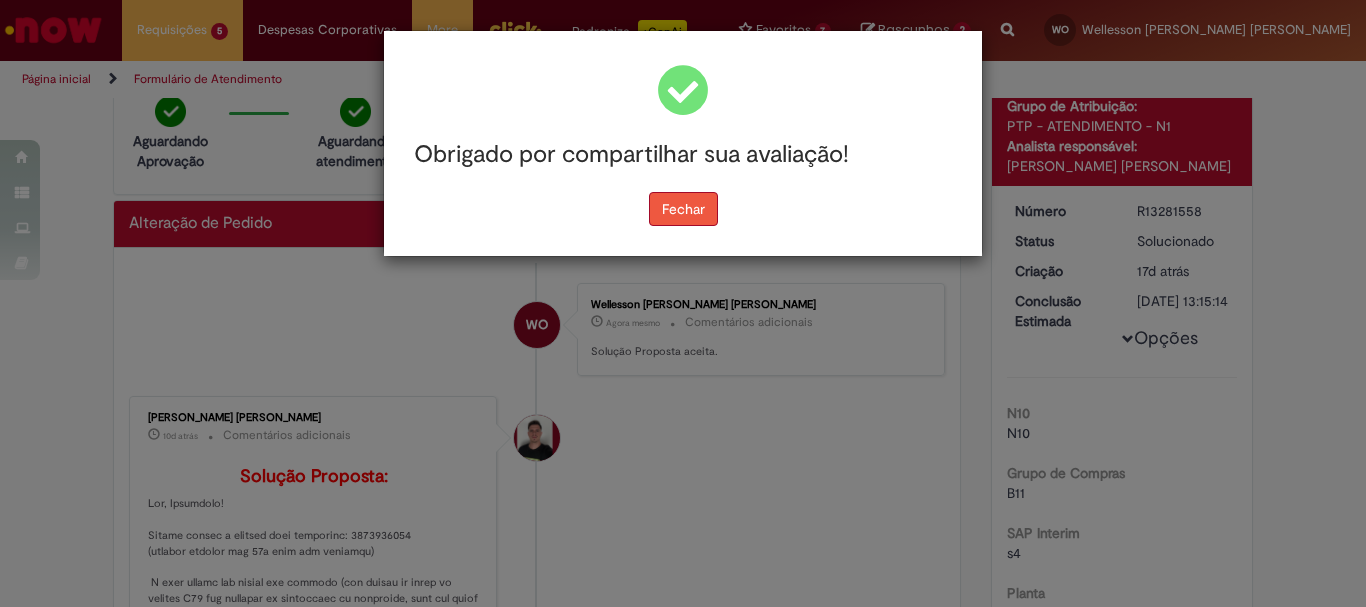 click on "Fechar" at bounding box center [683, 209] 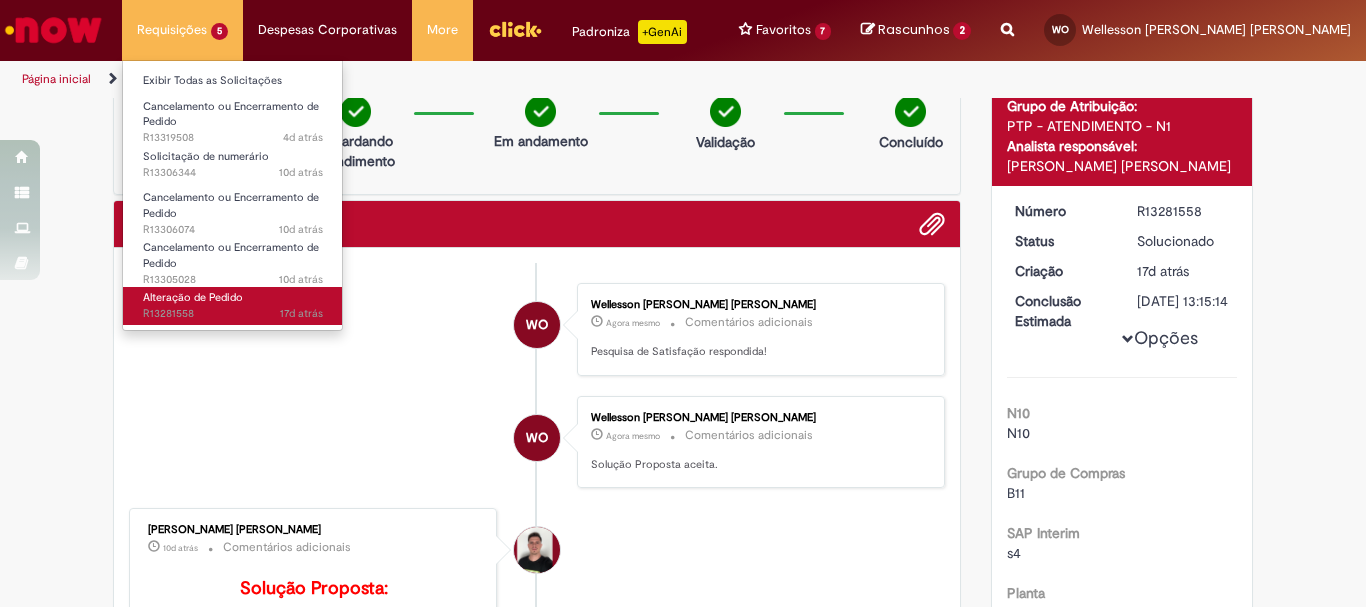 click on "Alteração de Pedido" at bounding box center [193, 297] 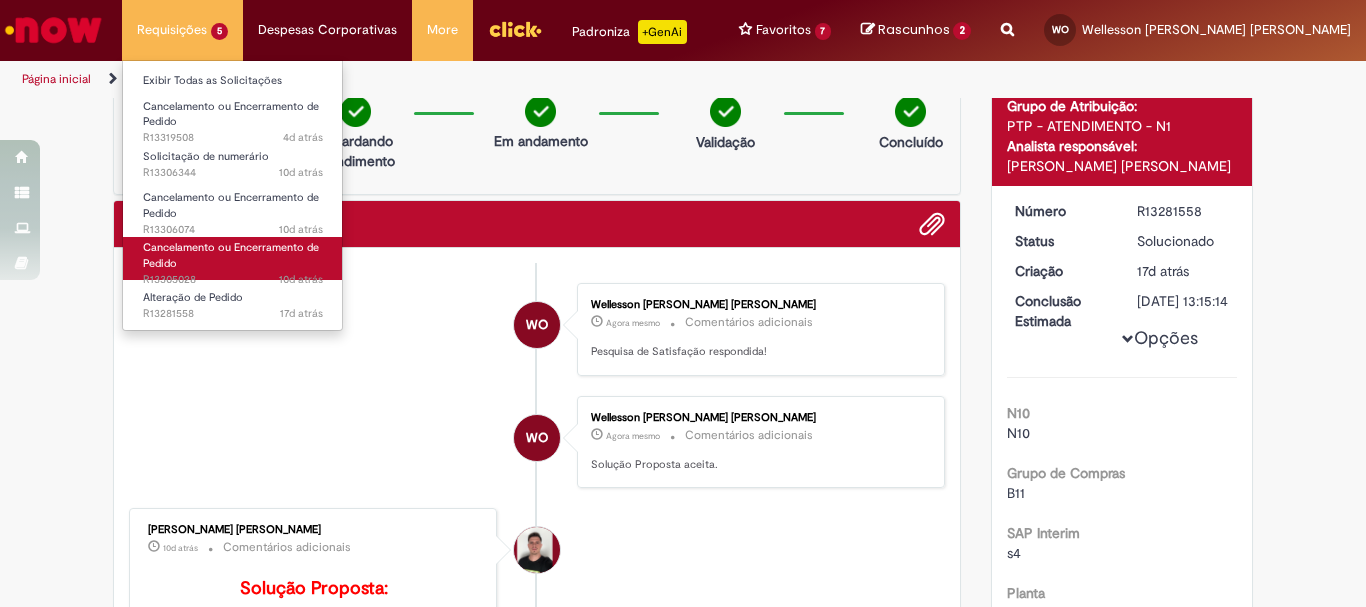 click on "Cancelamento ou Encerramento de Pedido" at bounding box center [231, 255] 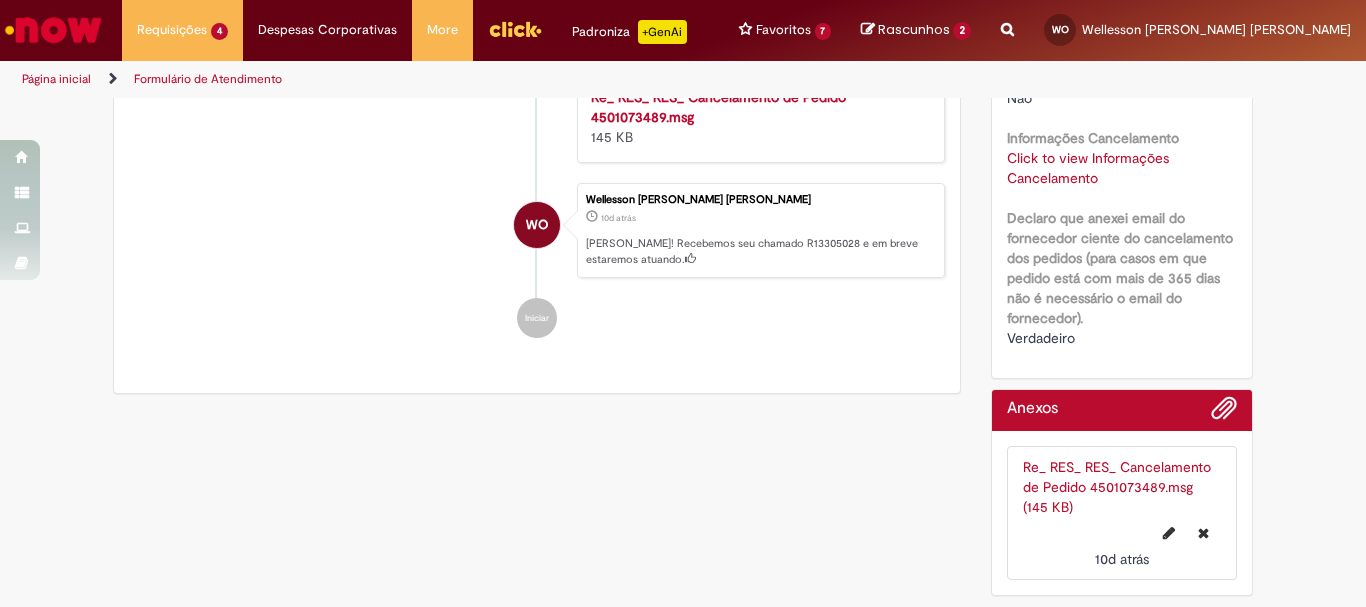scroll, scrollTop: 795, scrollLeft: 0, axis: vertical 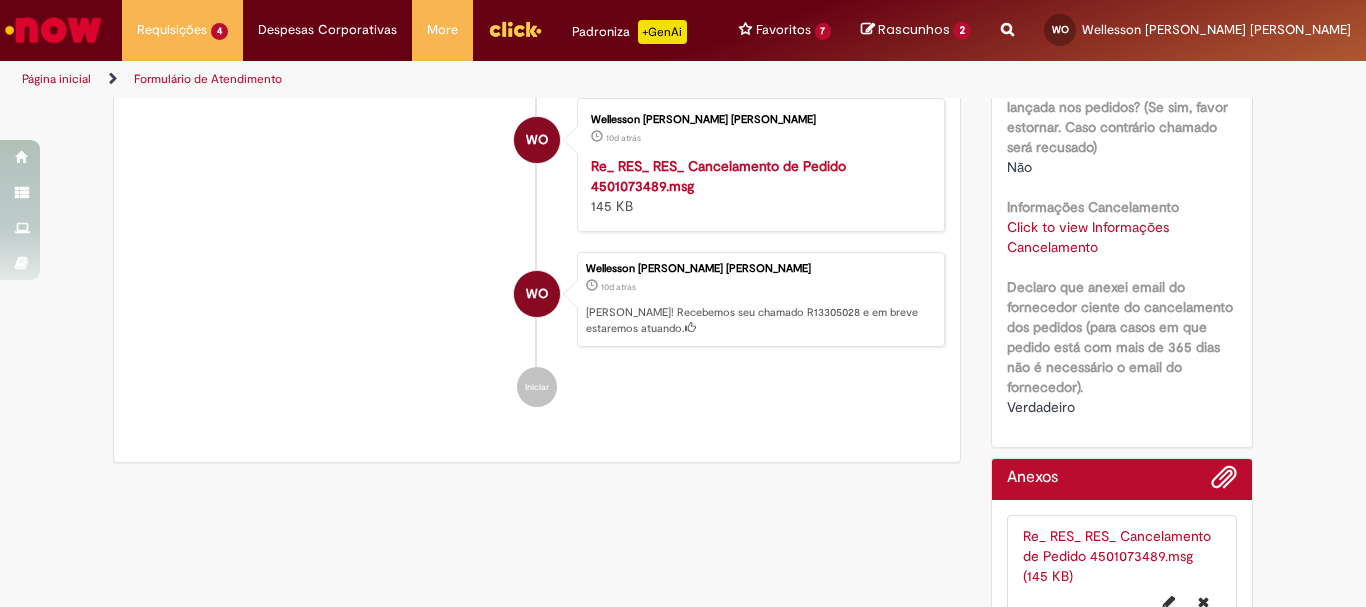 click on "Click to view Informações Cancelamento" at bounding box center [1088, 237] 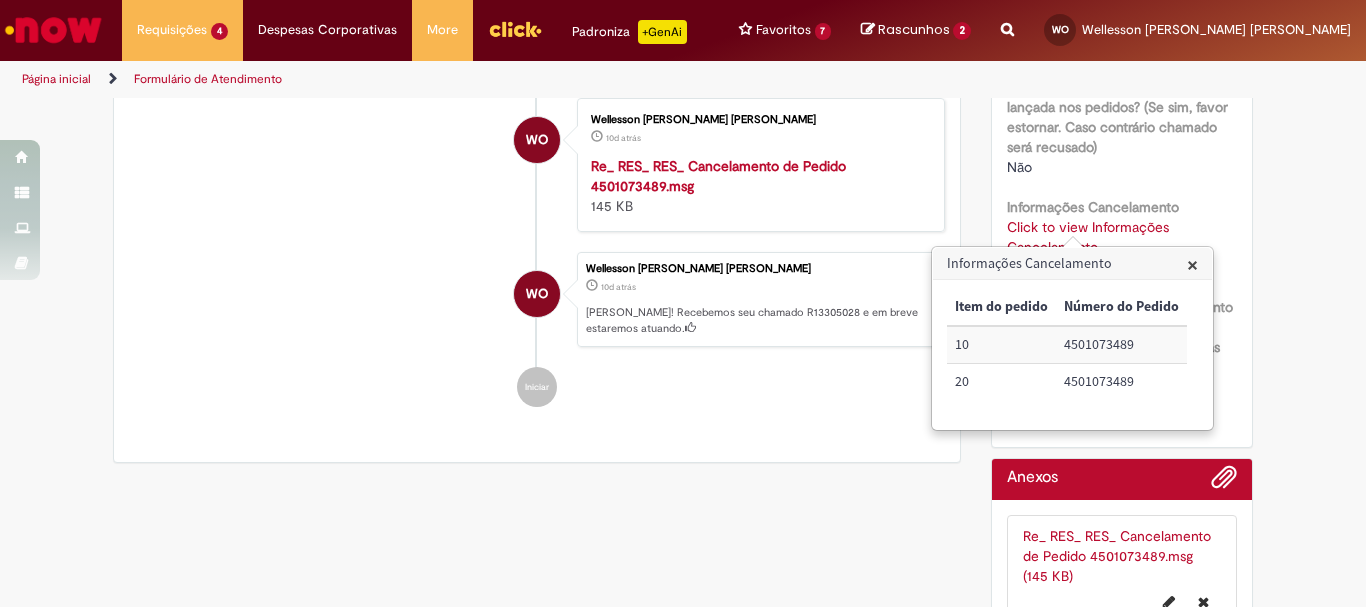 click on "4501073489" at bounding box center (1121, 344) 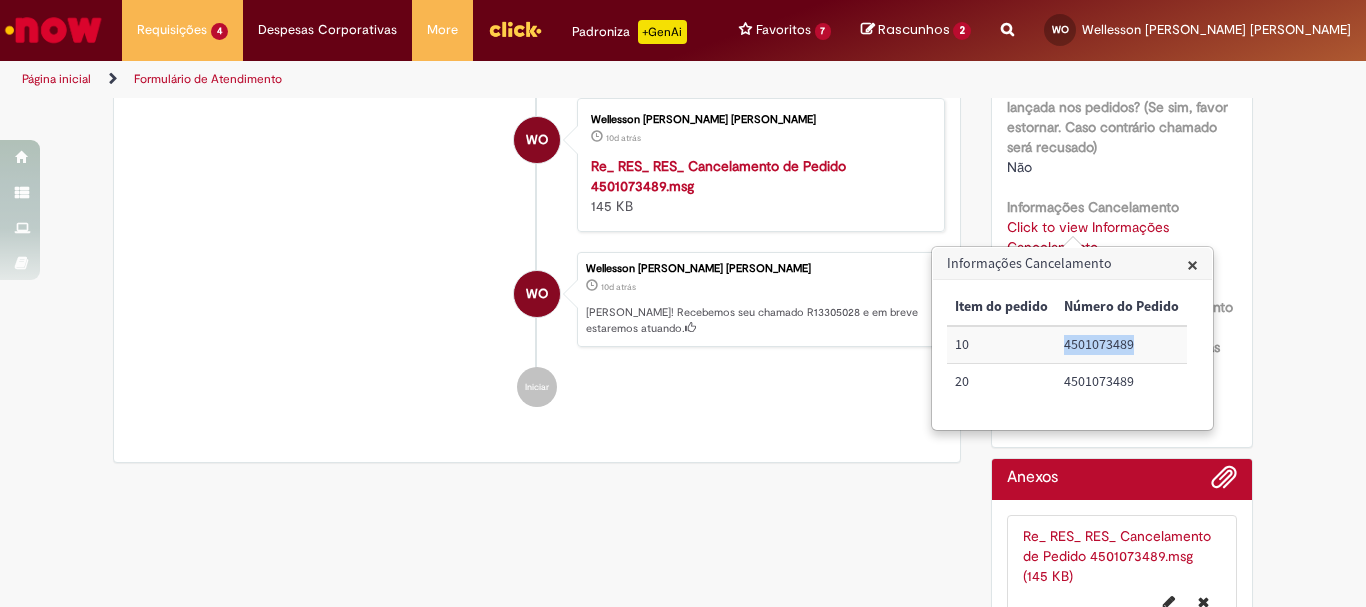 copy on "4501073489" 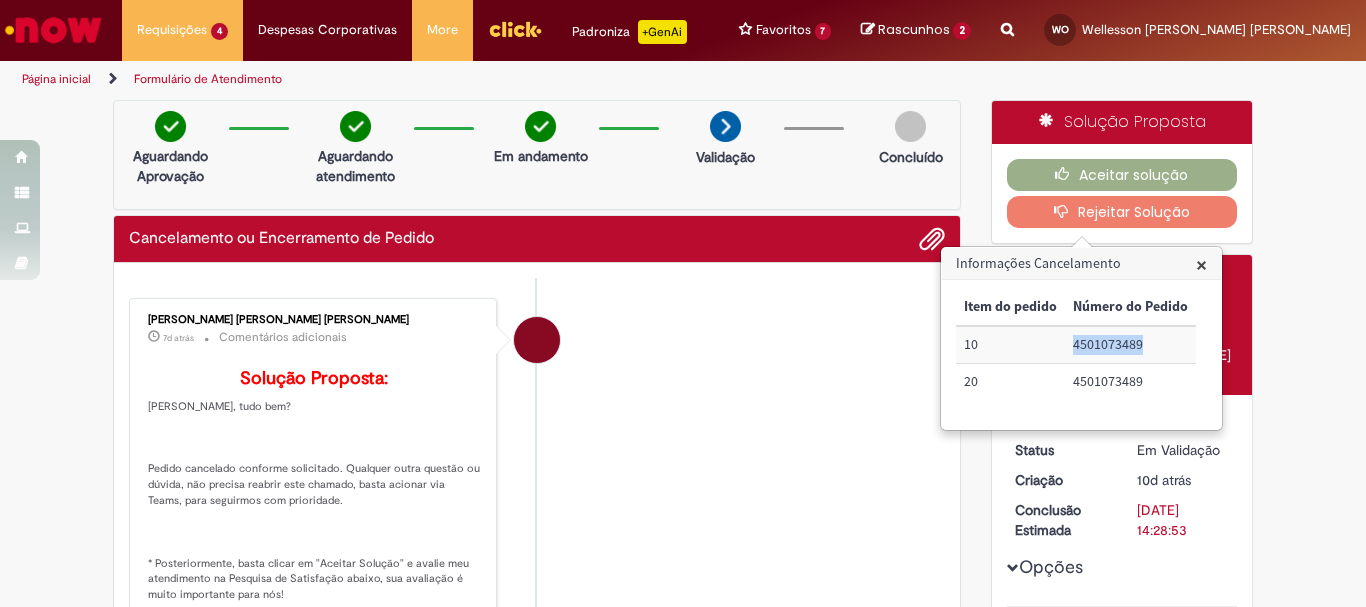 scroll, scrollTop: 400, scrollLeft: 0, axis: vertical 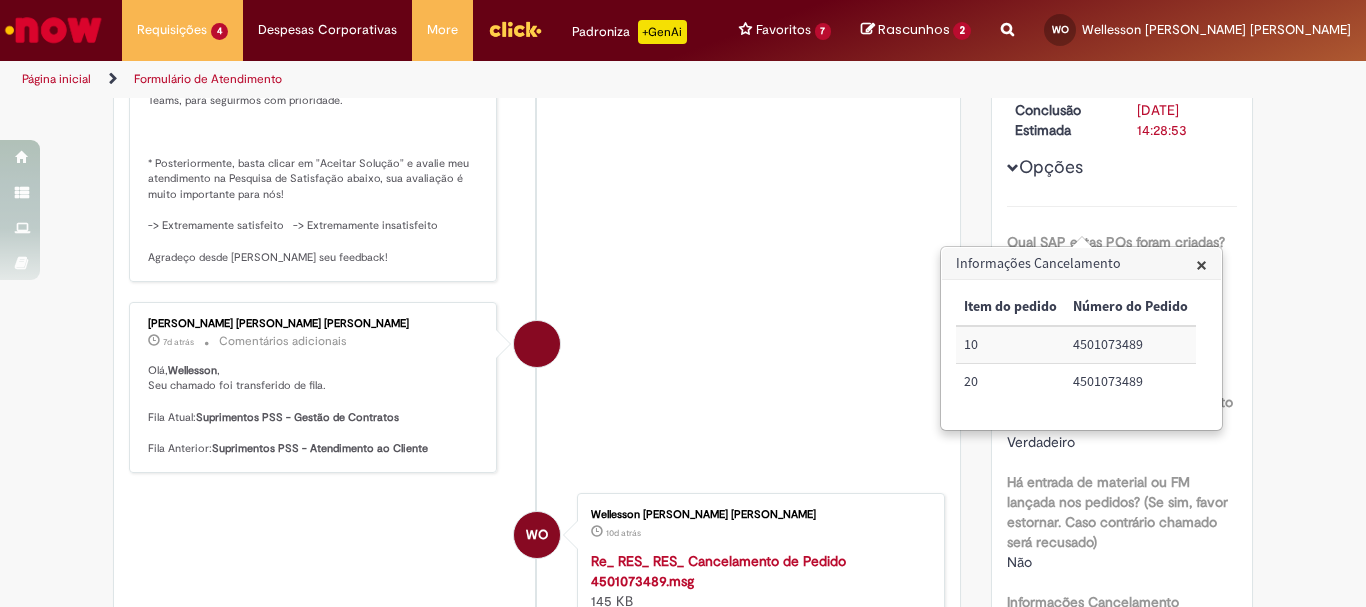 click on "[PERSON_NAME] [PERSON_NAME] [PERSON_NAME]
7d atrás 7 [PERSON_NAME] atrás     Comentários adicionais
Solução Proposta:
[PERSON_NAME], tudo bem?
Pedido cancelado conforme solicitado. Qualquer outra questão ou dúvida, não precisa reabrir este chamado, basta acionar via Teams, para seguirmos com prioridade.
* Posteriormente, basta clicar em "Aceitar Solução" e avalie meu atendimento na Pesquisa de Satisfação abaixo, sua avaliação é muito importante para nós!
-> Extremamente satisfeito   -> Extremamente insatisfeito
Agradeço desde [PERSON_NAME] seu feedback!" at bounding box center (537, 90) 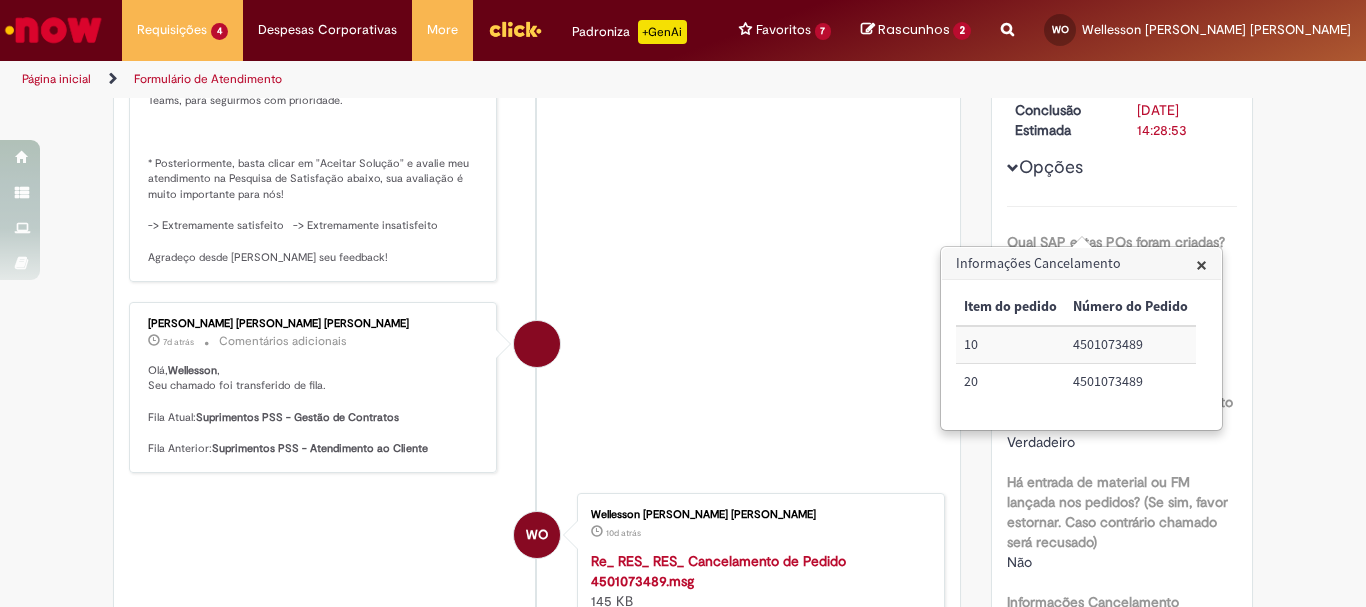 click on "×" at bounding box center [1201, 264] 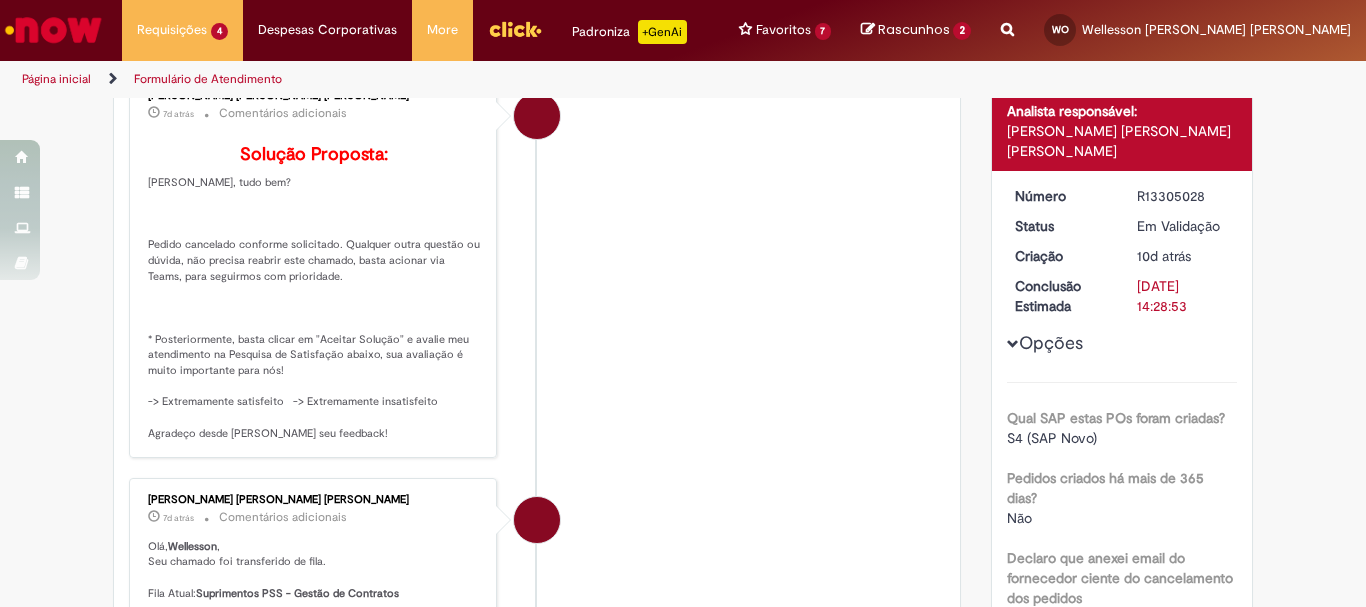 scroll, scrollTop: 24, scrollLeft: 0, axis: vertical 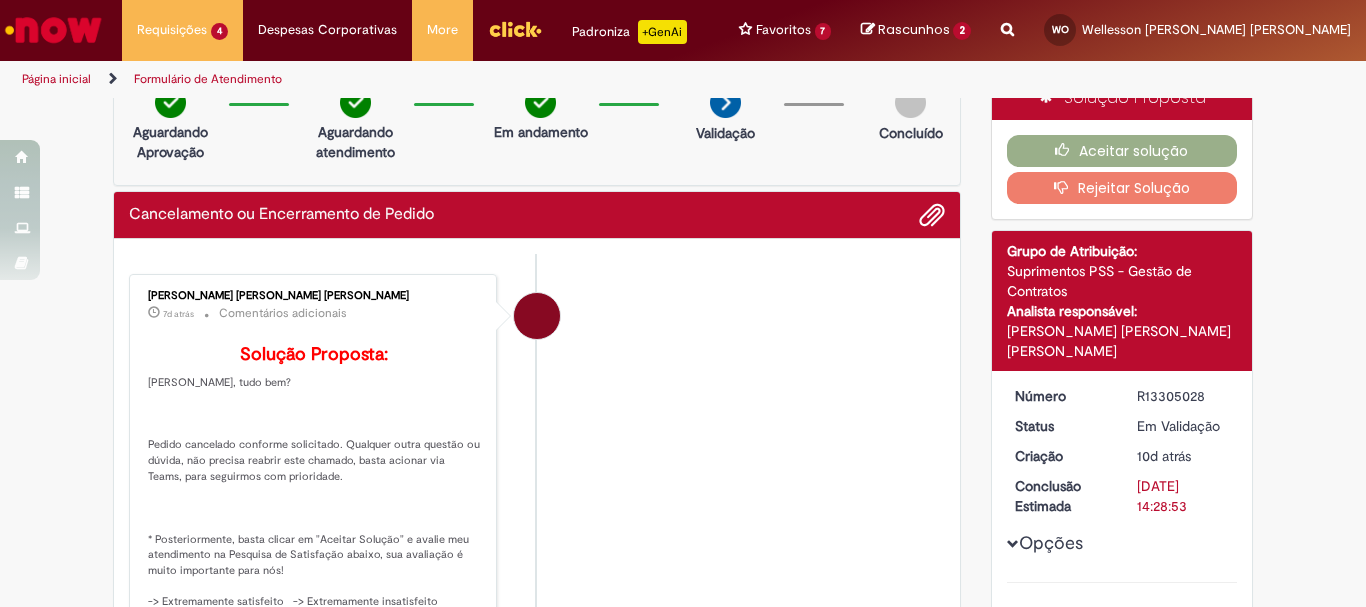 click on "R13305028" at bounding box center [1183, 396] 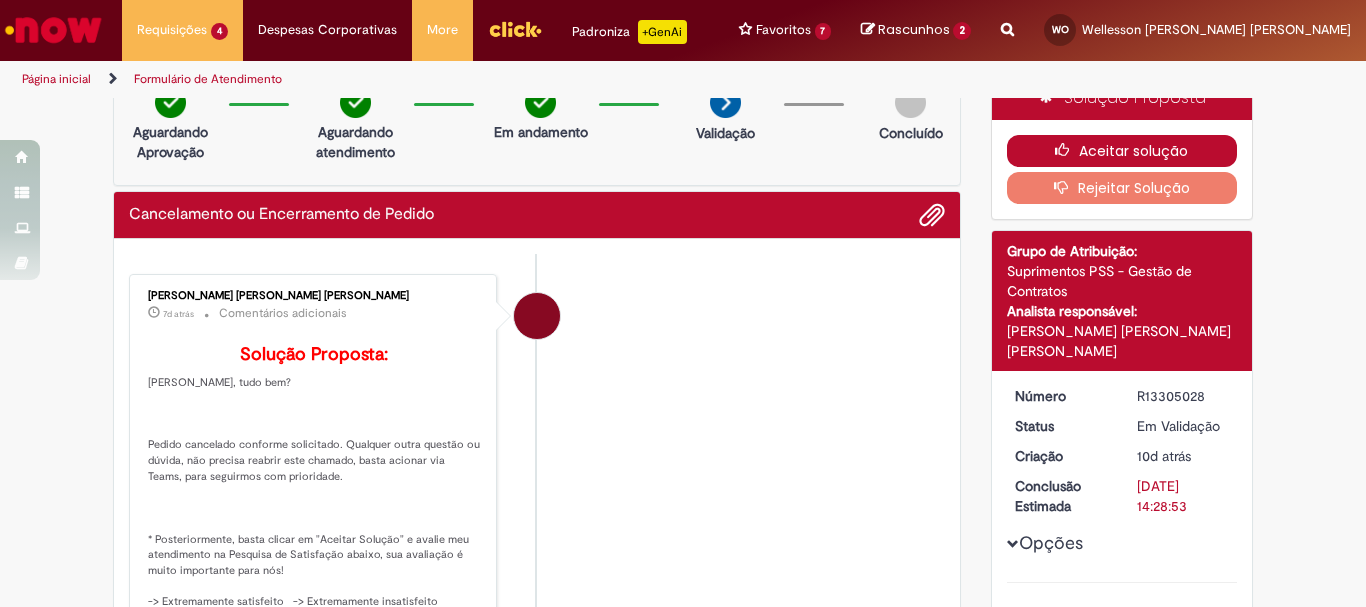 click on "Aceitar solução" at bounding box center [1122, 151] 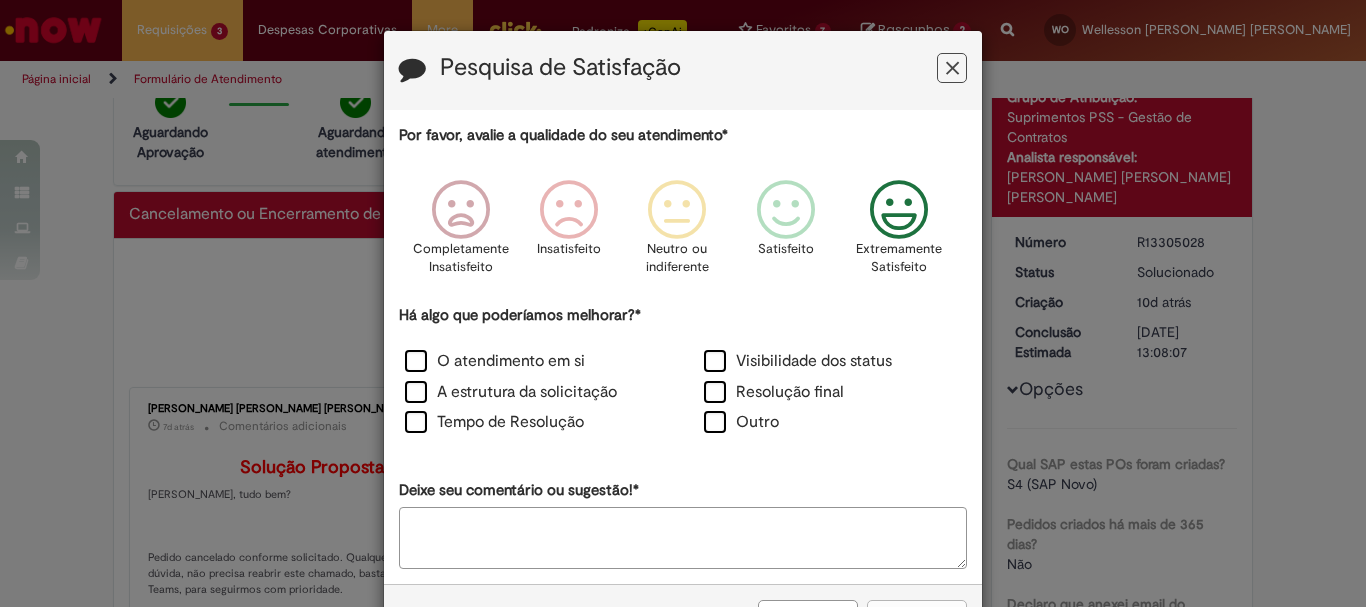click at bounding box center [899, 210] 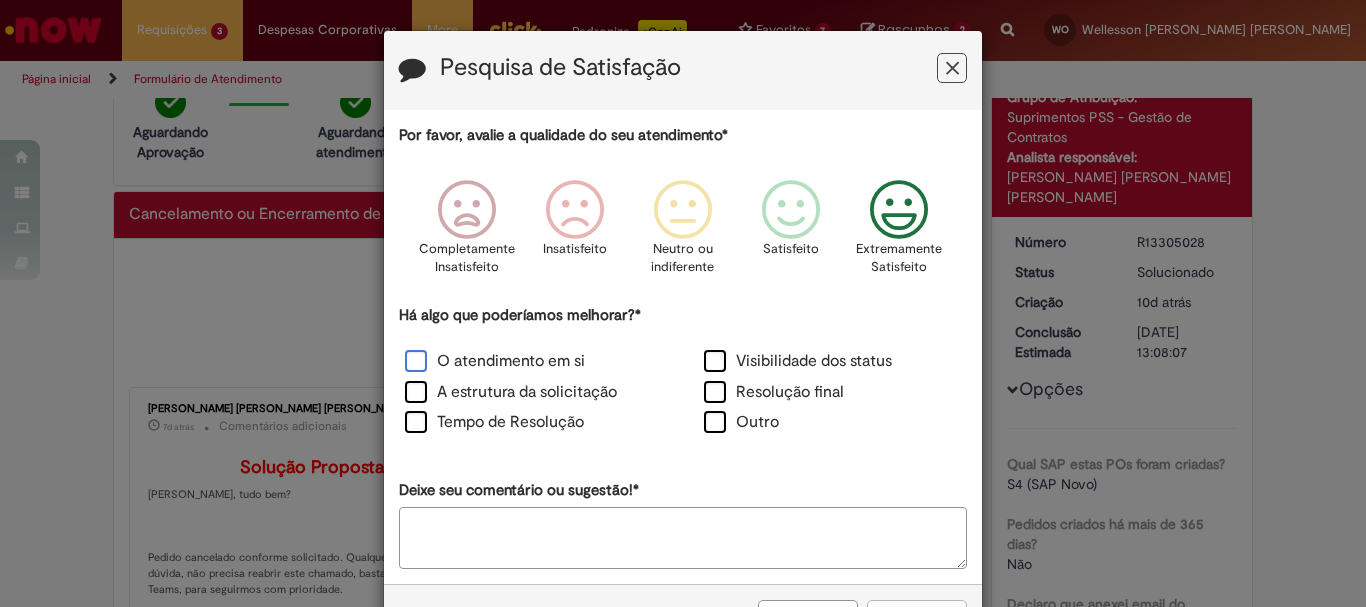 click on "O atendimento em si" at bounding box center (495, 361) 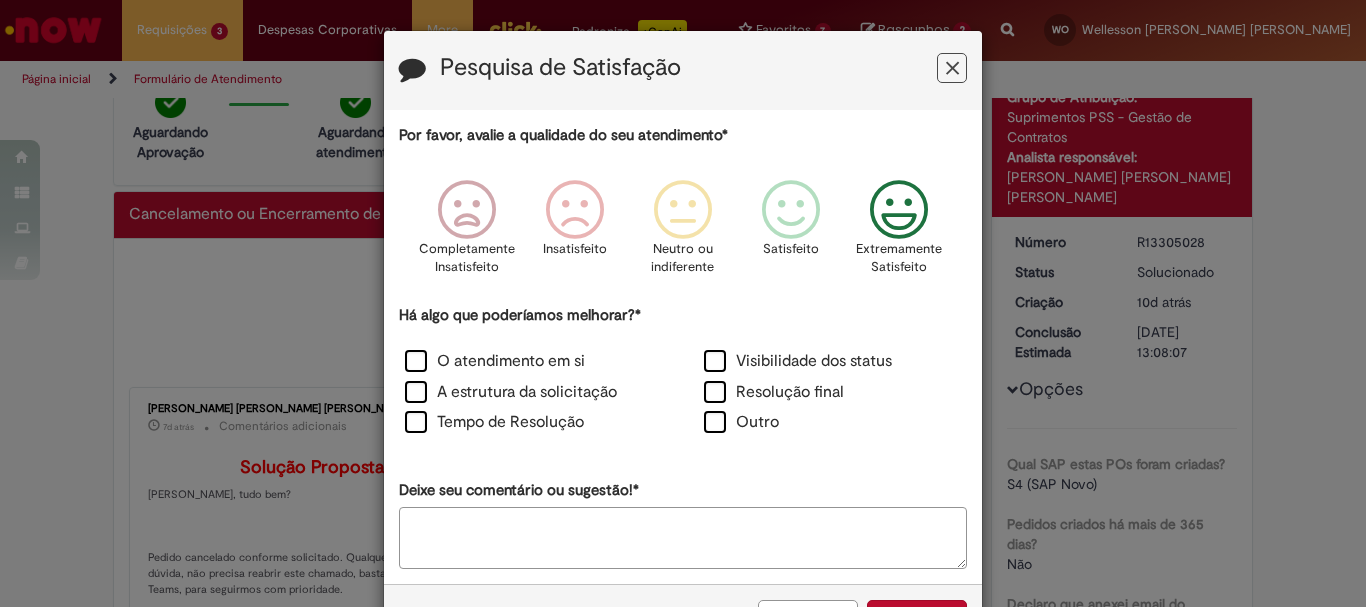 scroll, scrollTop: 73, scrollLeft: 0, axis: vertical 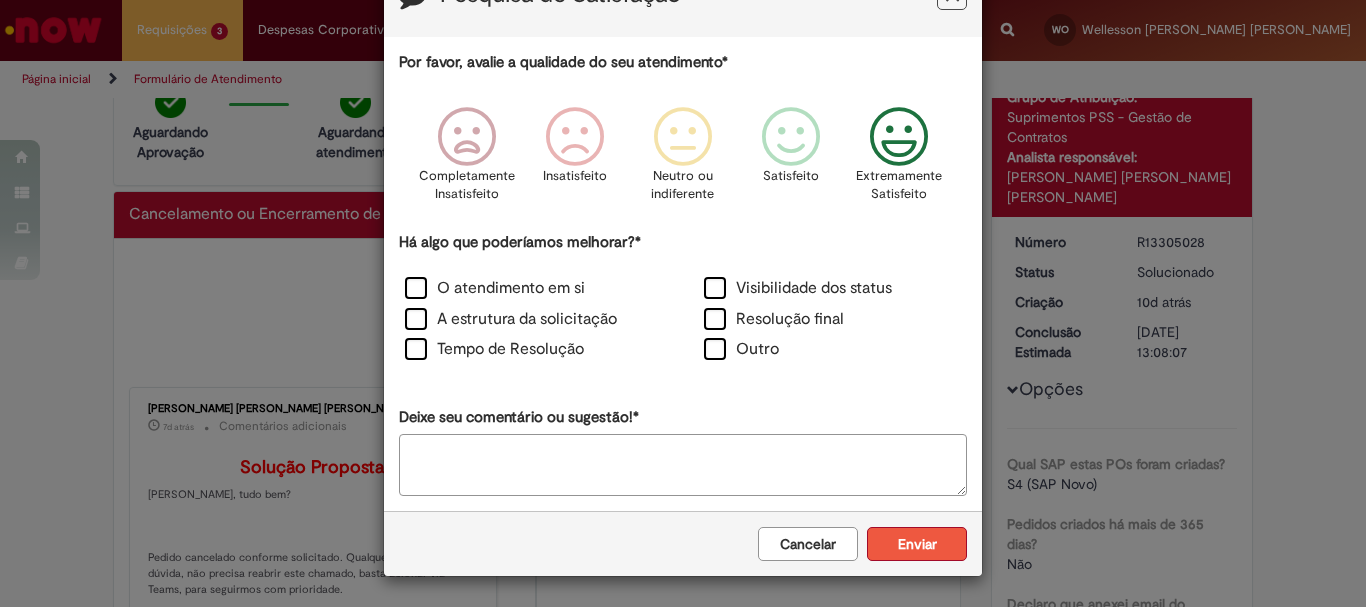 click on "Enviar" at bounding box center [917, 544] 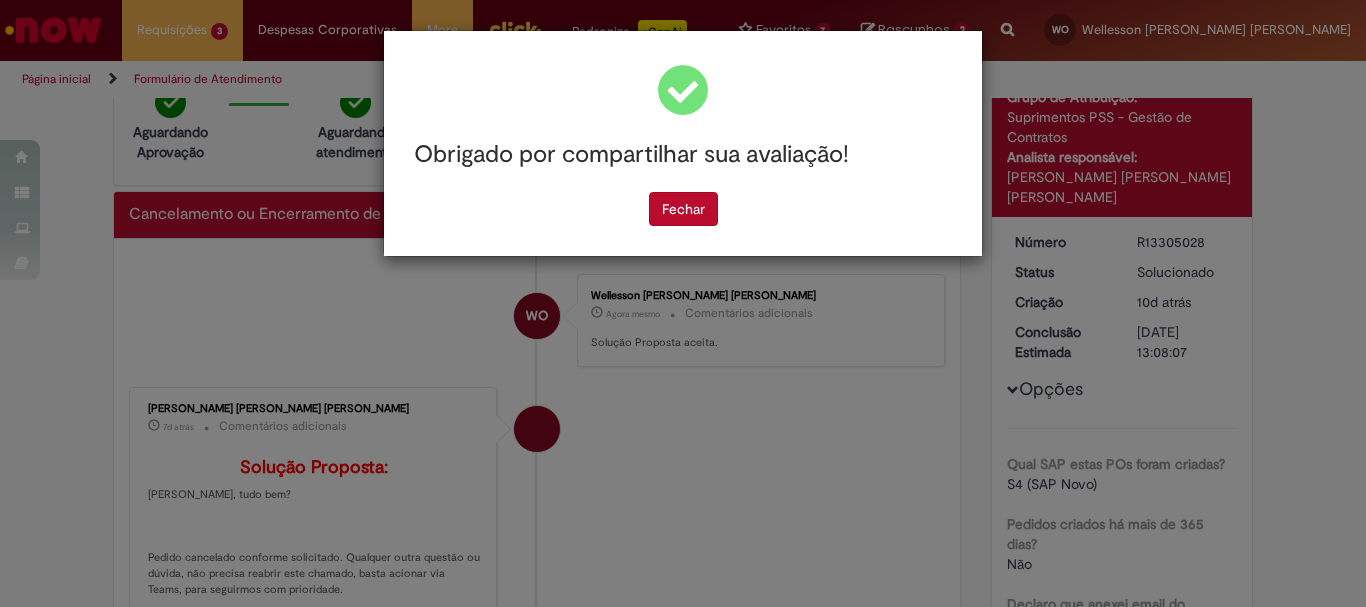 scroll, scrollTop: 0, scrollLeft: 0, axis: both 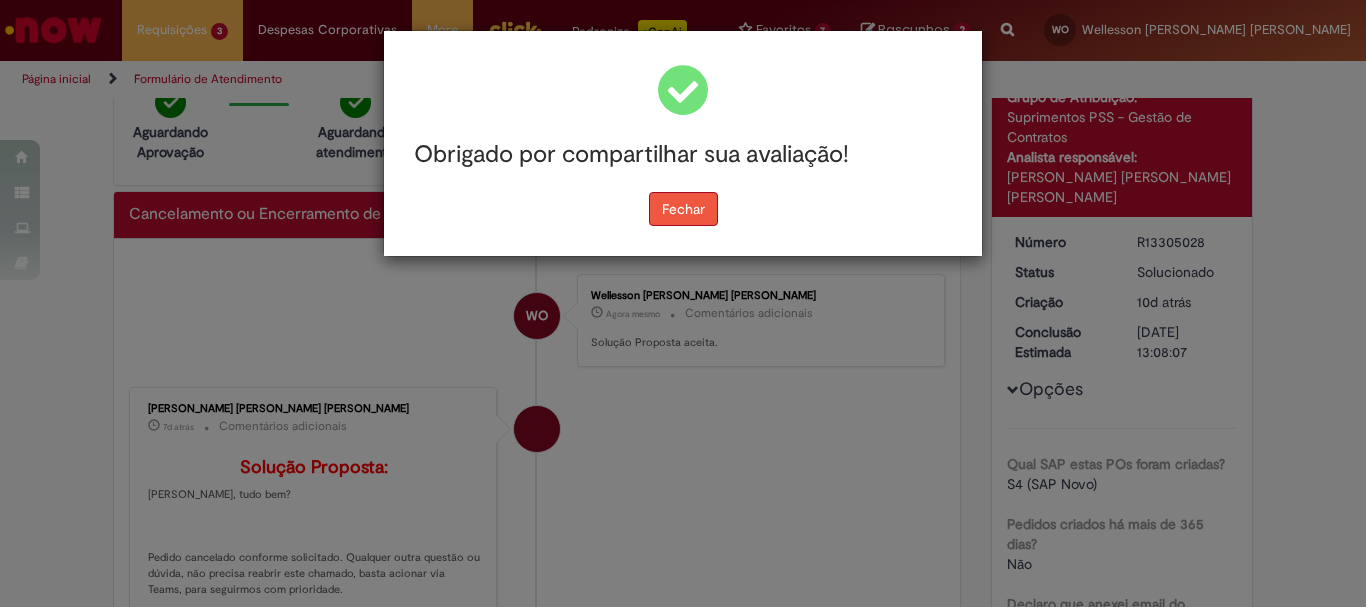 click on "Fechar" at bounding box center [683, 209] 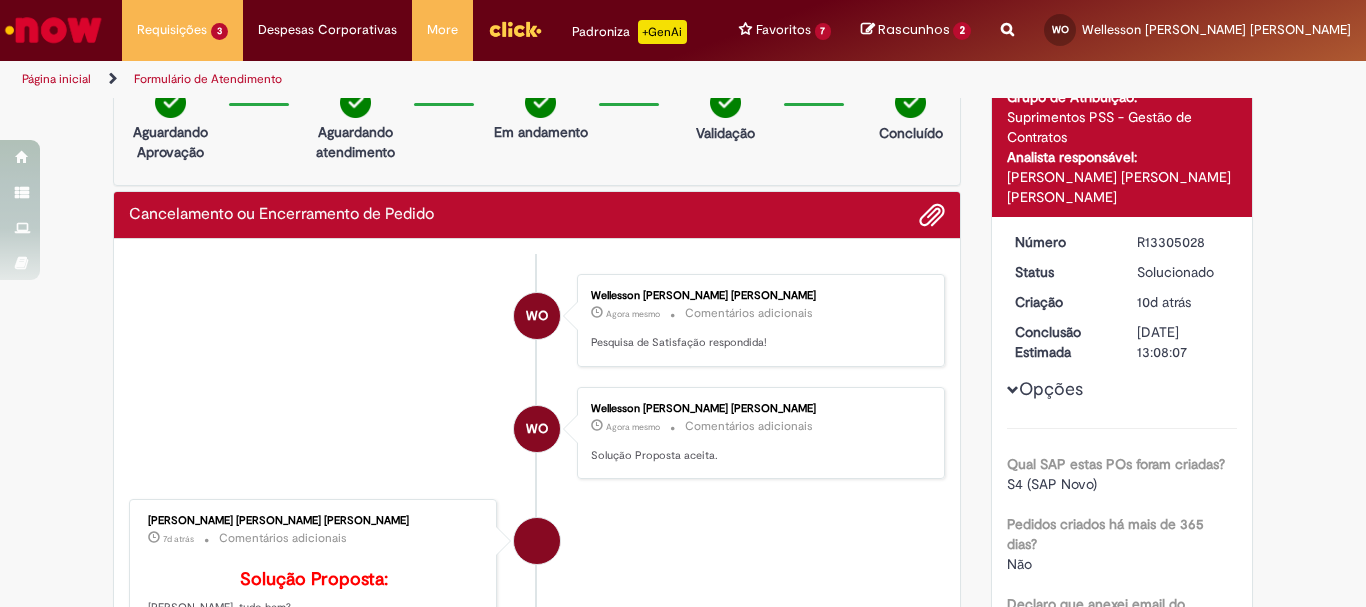 scroll, scrollTop: 0, scrollLeft: 0, axis: both 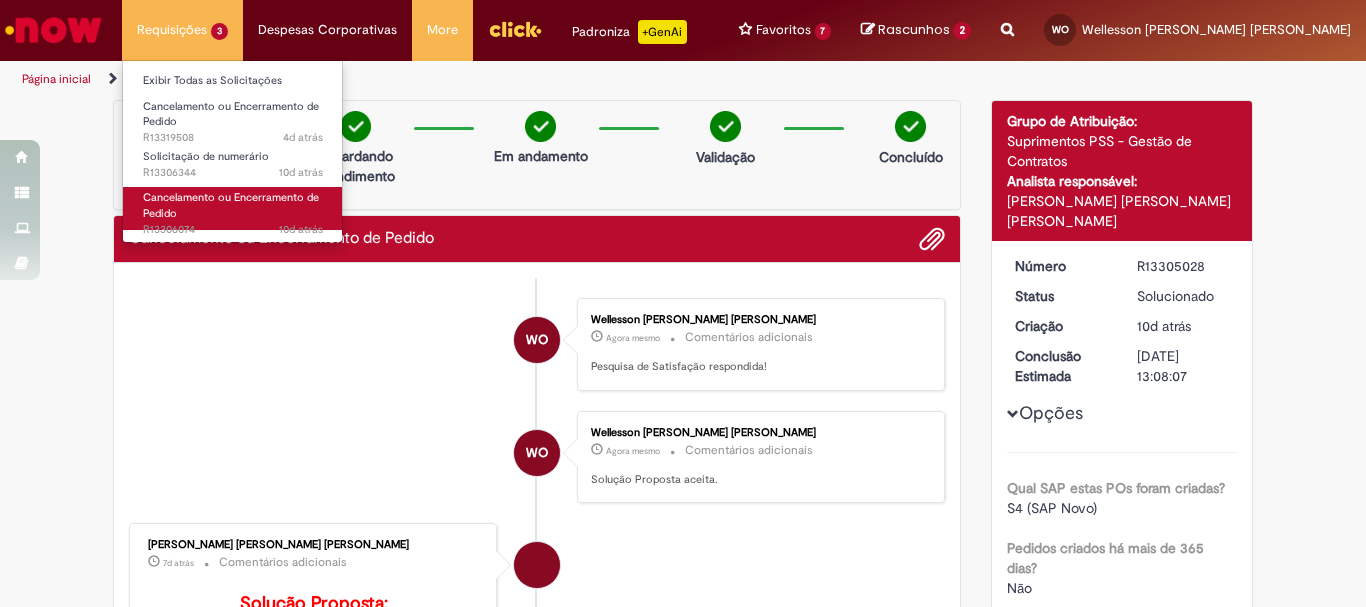 click on "Cancelamento ou Encerramento de Pedido" at bounding box center [231, 205] 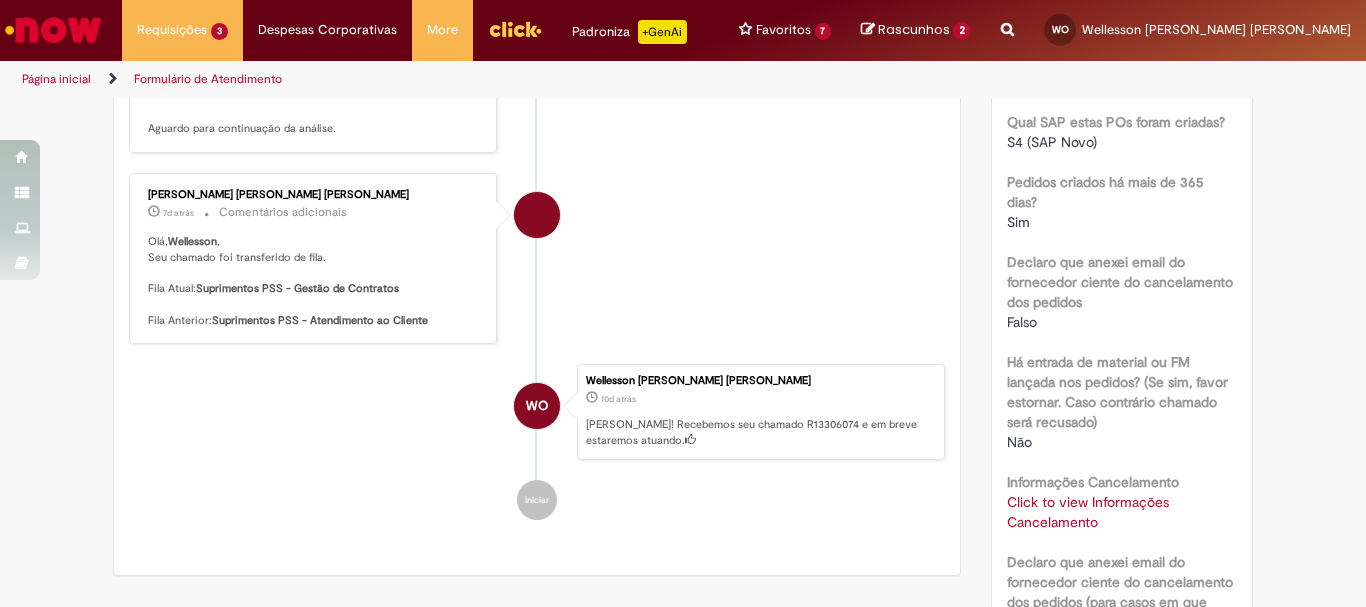 scroll, scrollTop: 600, scrollLeft: 0, axis: vertical 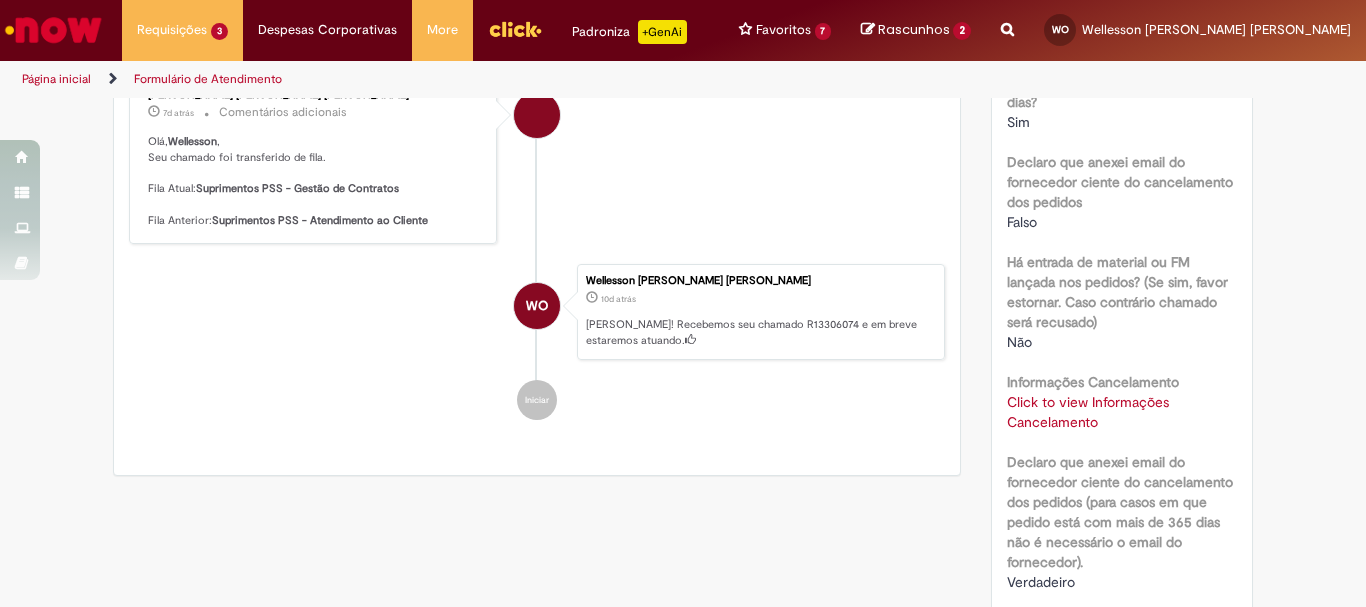 click on "Click to view Informações Cancelamento" at bounding box center (1088, 412) 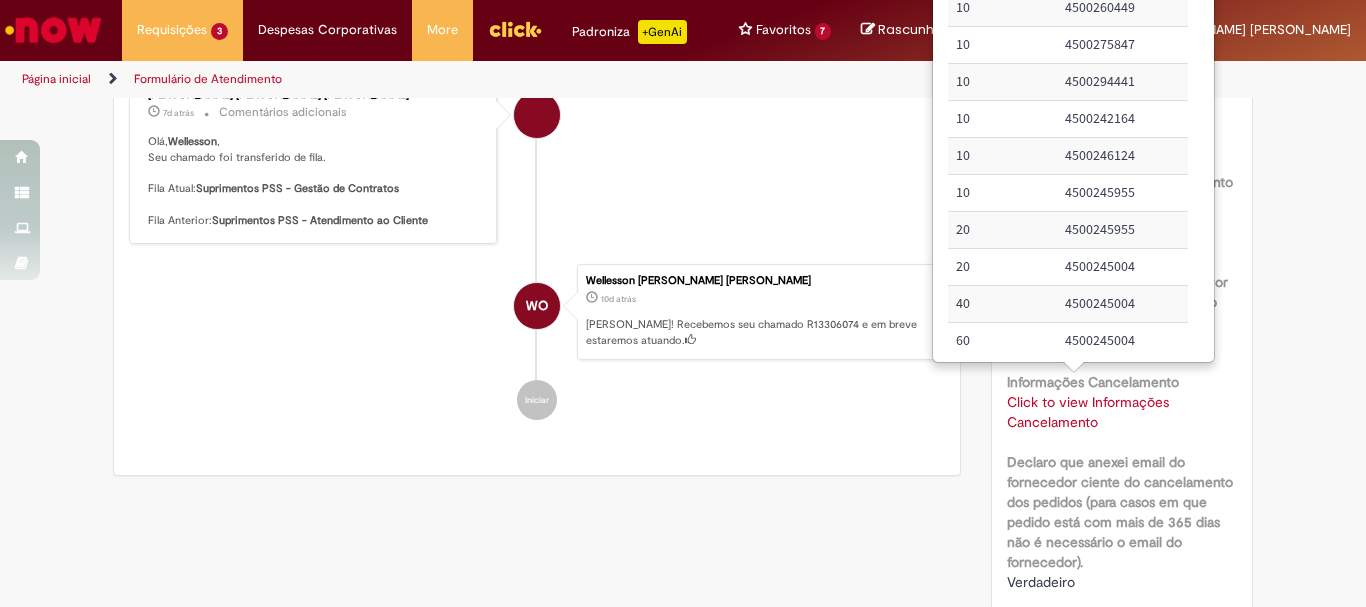 scroll, scrollTop: 500, scrollLeft: 0, axis: vertical 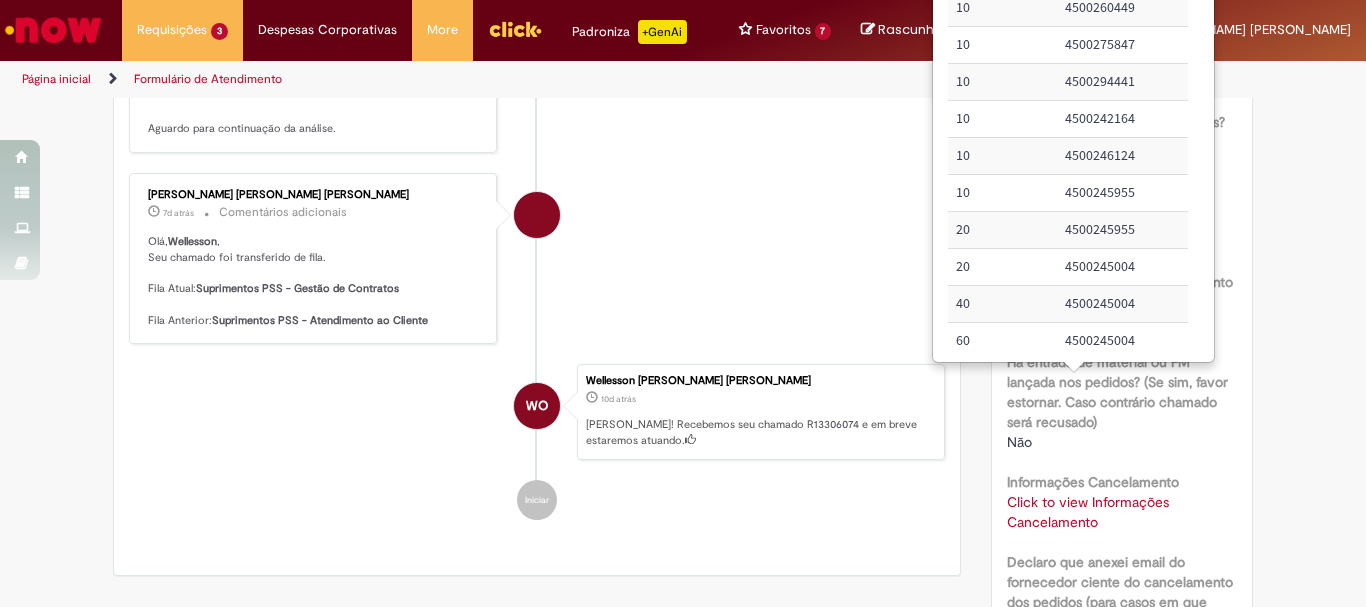 click on "4500260449" at bounding box center [1122, 7] 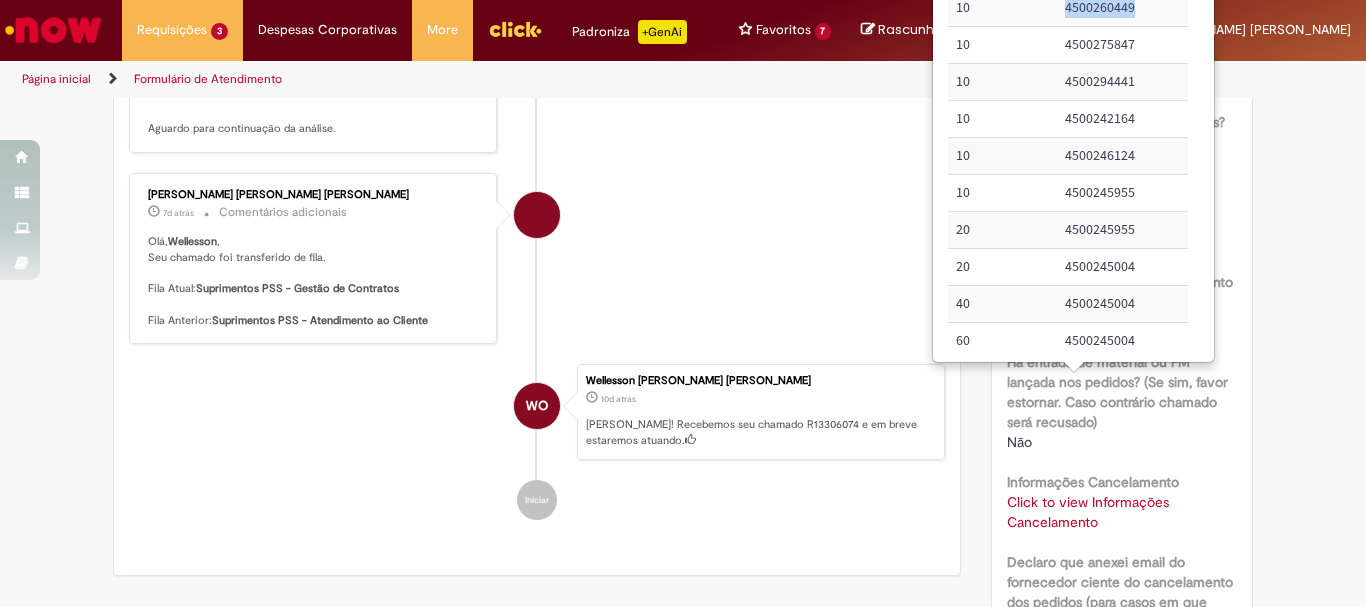 click on "4500260449" at bounding box center [1122, 7] 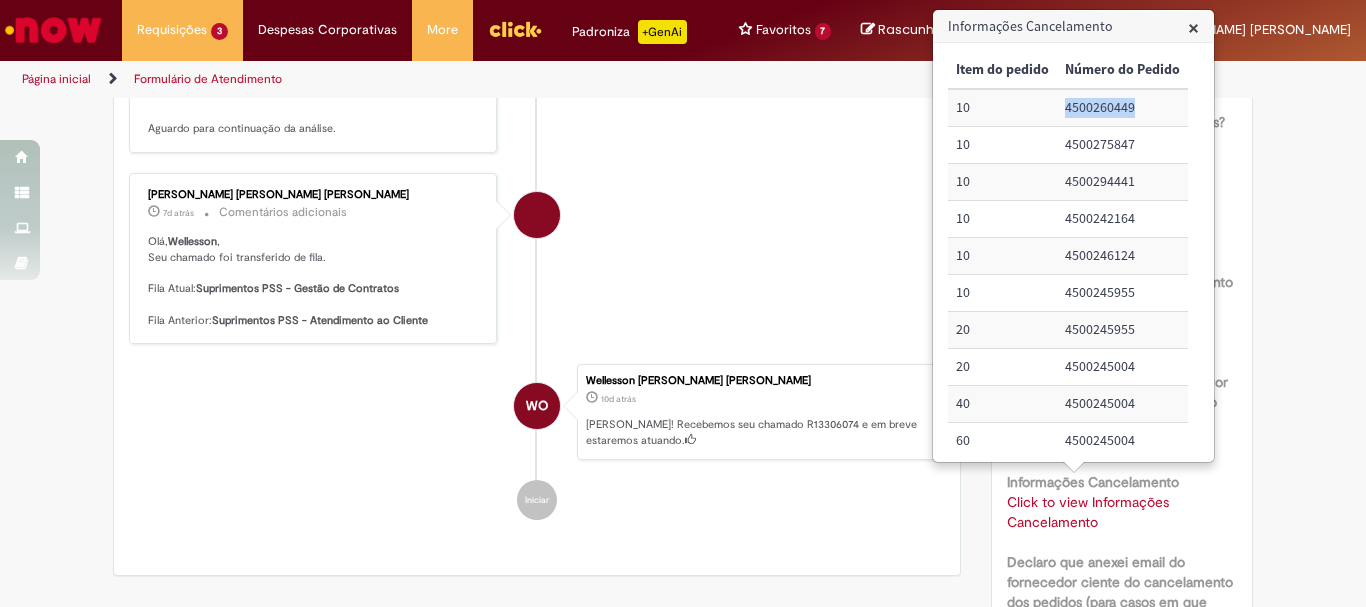 click on "4500275847" at bounding box center (1122, 145) 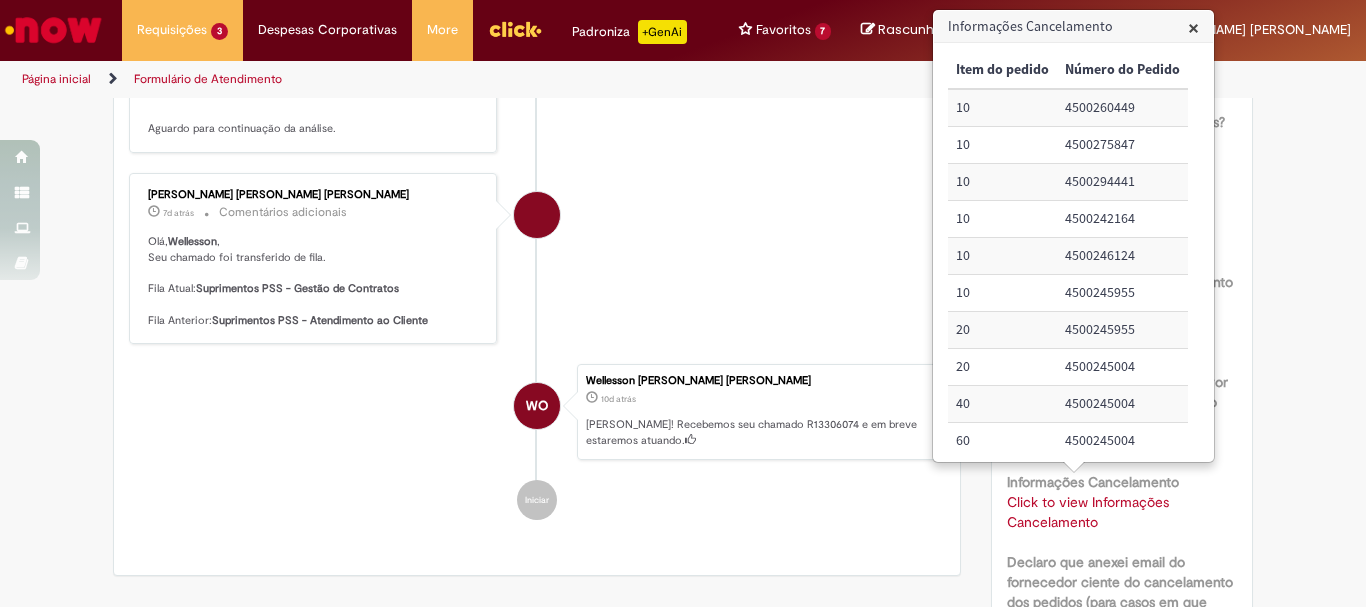click on "4500275847" at bounding box center (1122, 145) 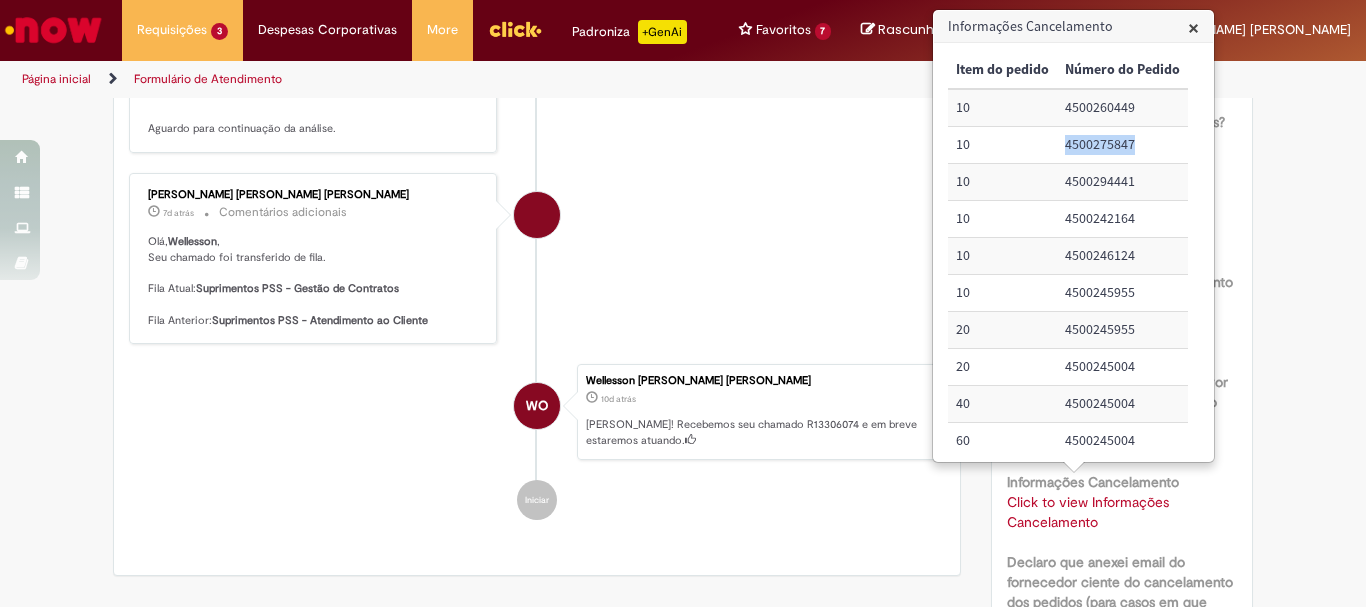 copy on "4500275847" 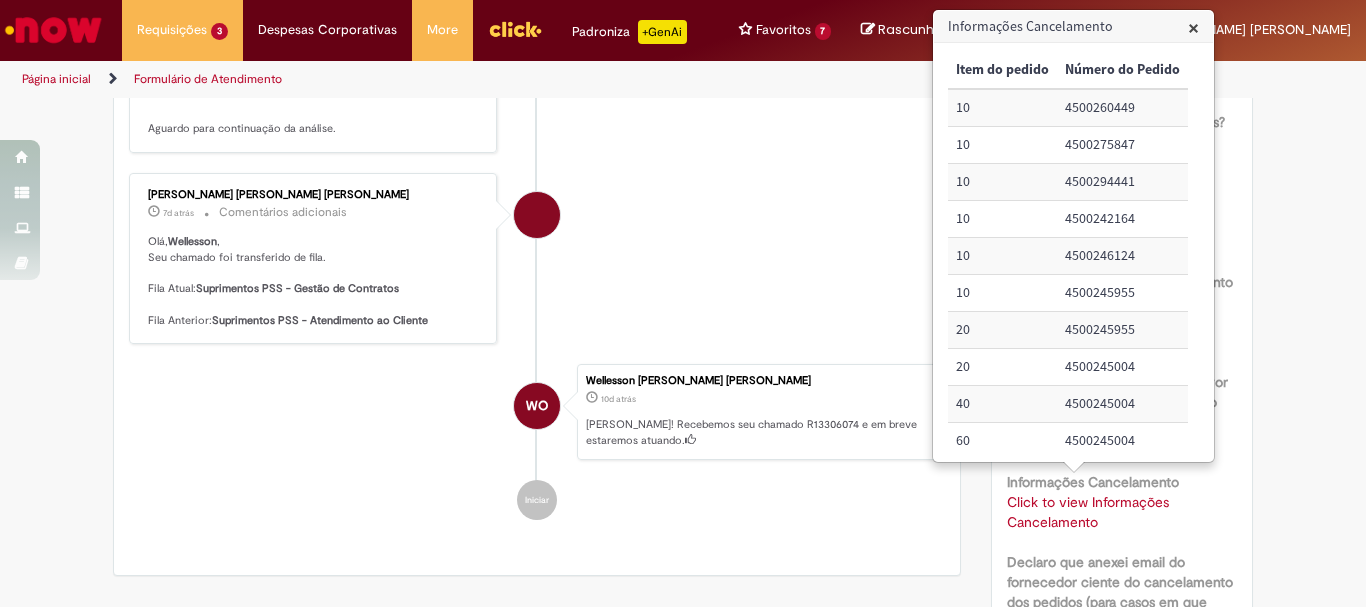 click on "4500294441" at bounding box center [1122, 182] 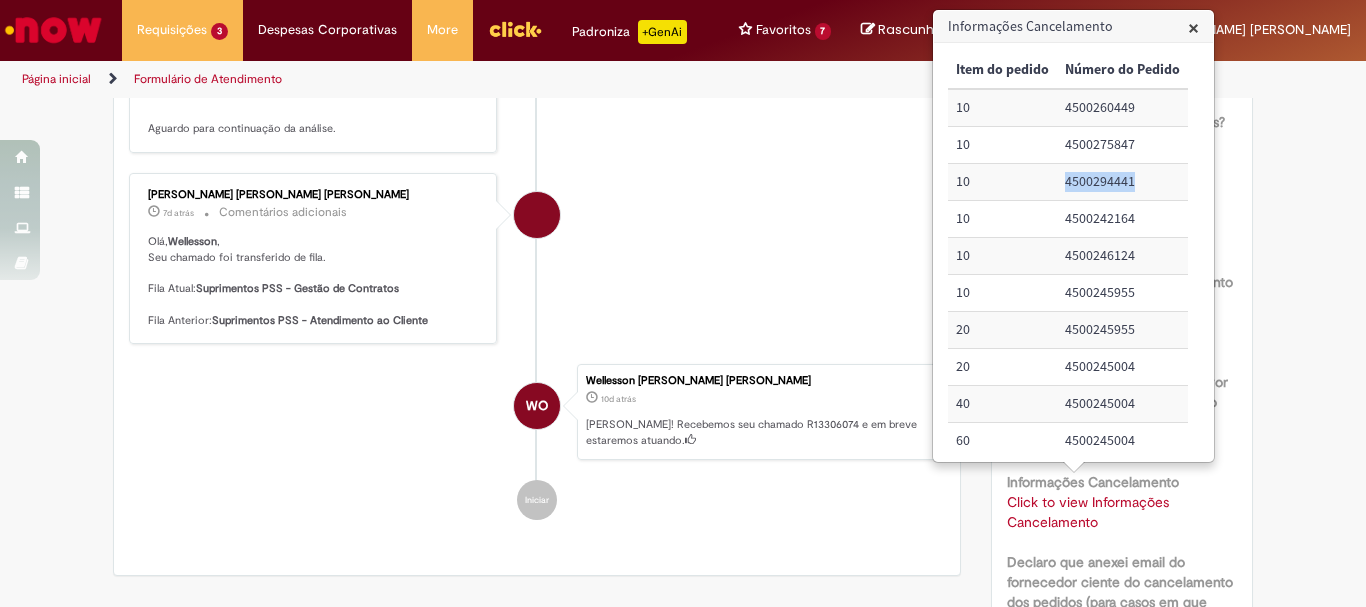 click on "4500294441" at bounding box center [1122, 182] 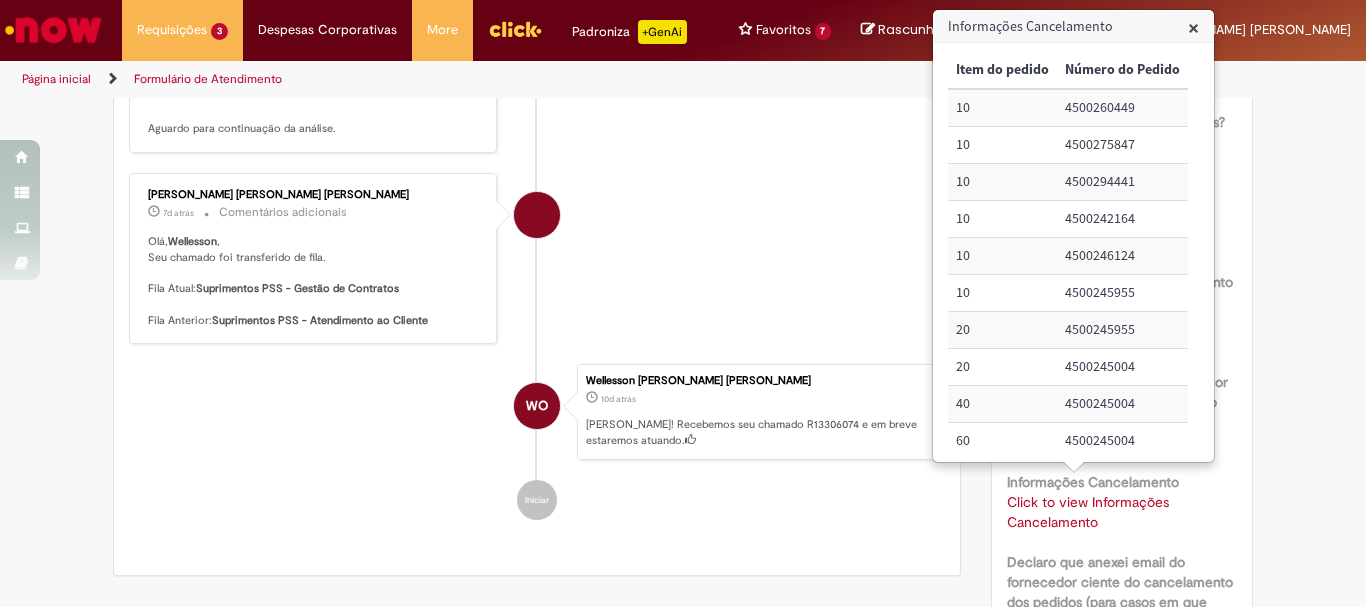 click on "4500242164" at bounding box center [1122, 219] 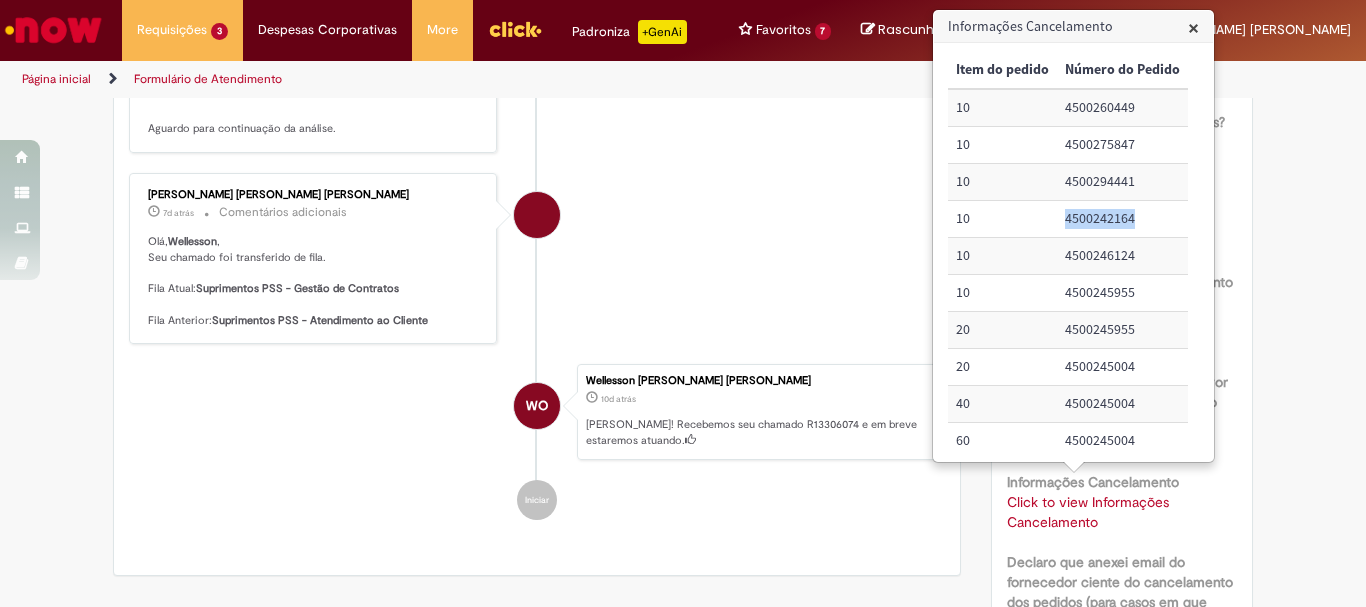 click on "4500242164" at bounding box center [1122, 219] 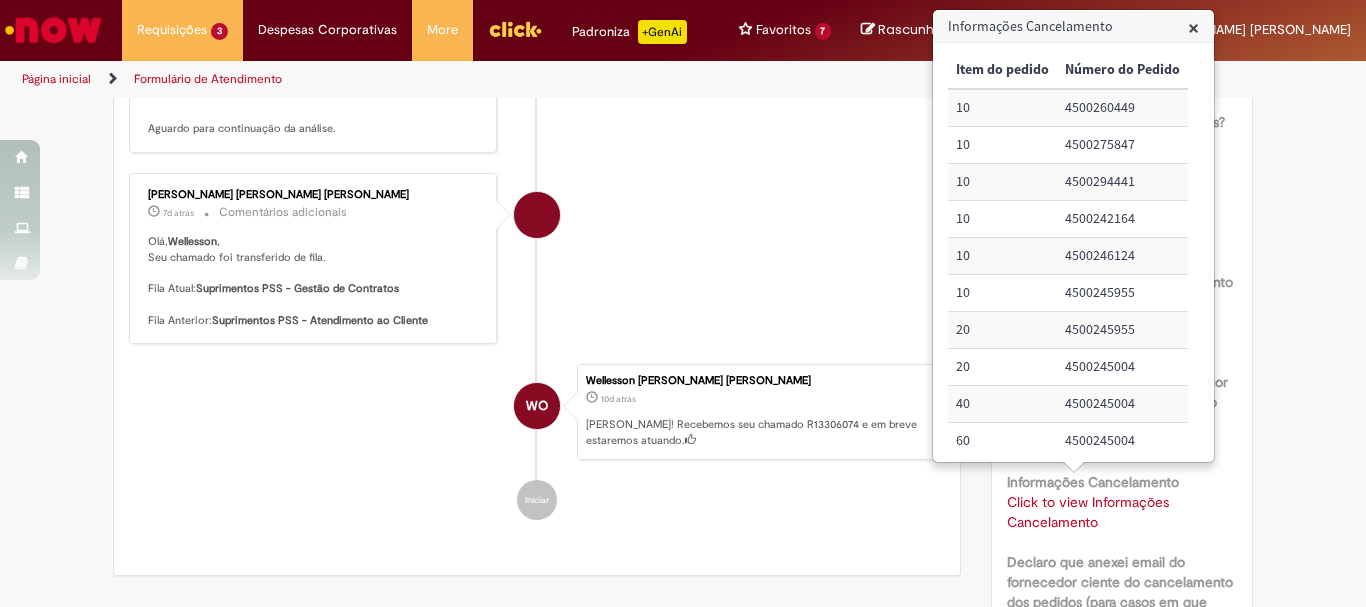 click on "4500246124" at bounding box center (1122, 256) 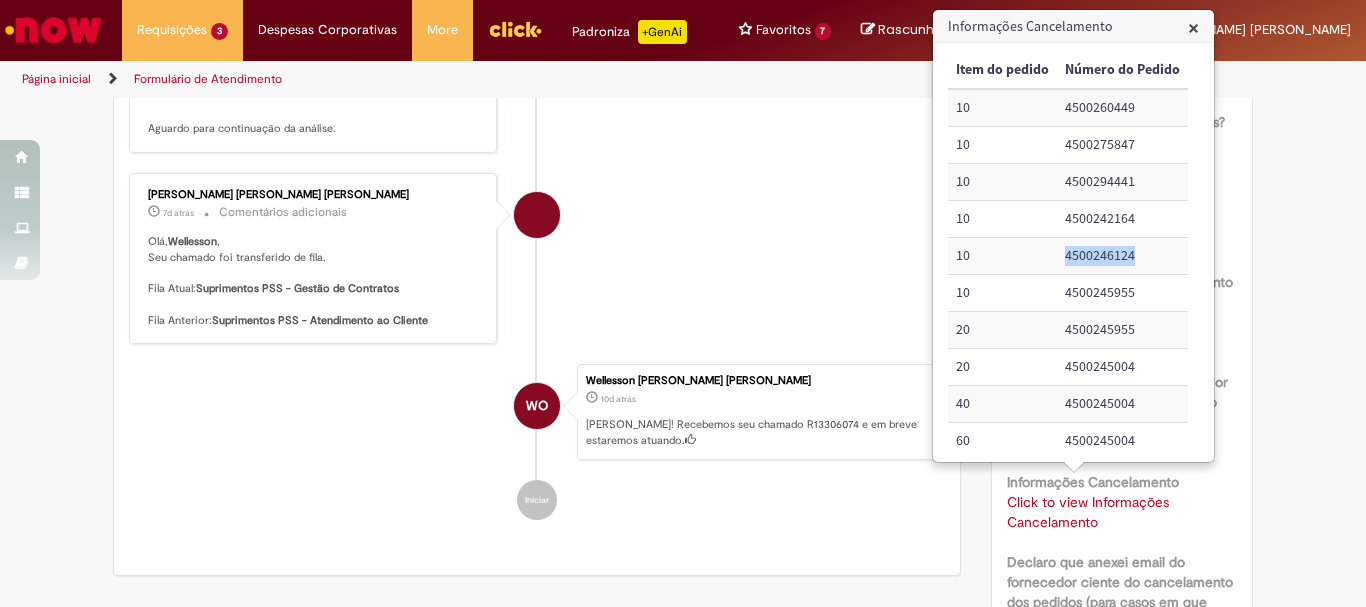 click on "4500246124" at bounding box center (1122, 256) 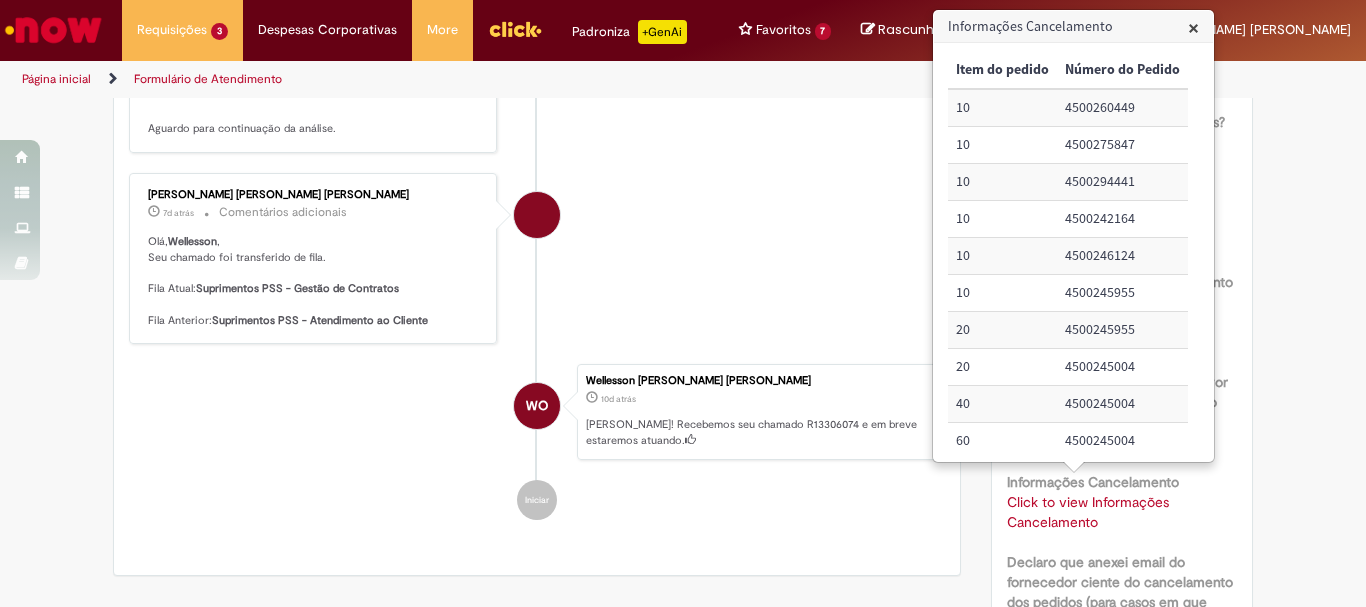 click on "4500245955" at bounding box center (1122, 293) 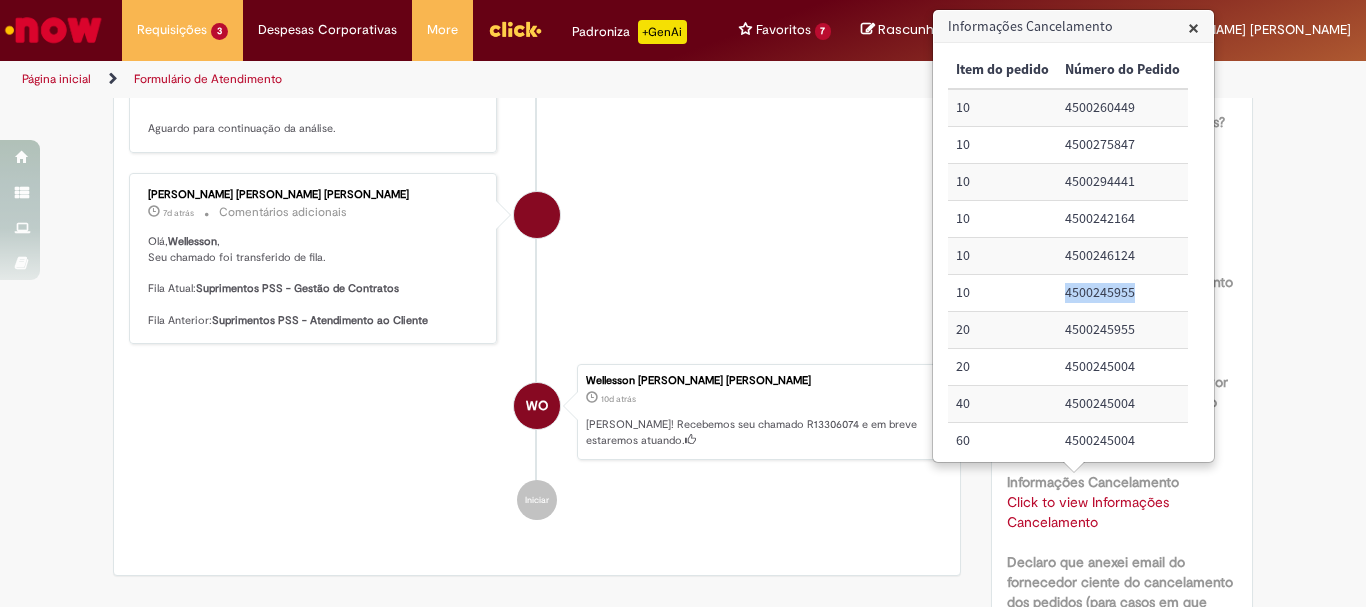 click on "4500245955" at bounding box center [1122, 293] 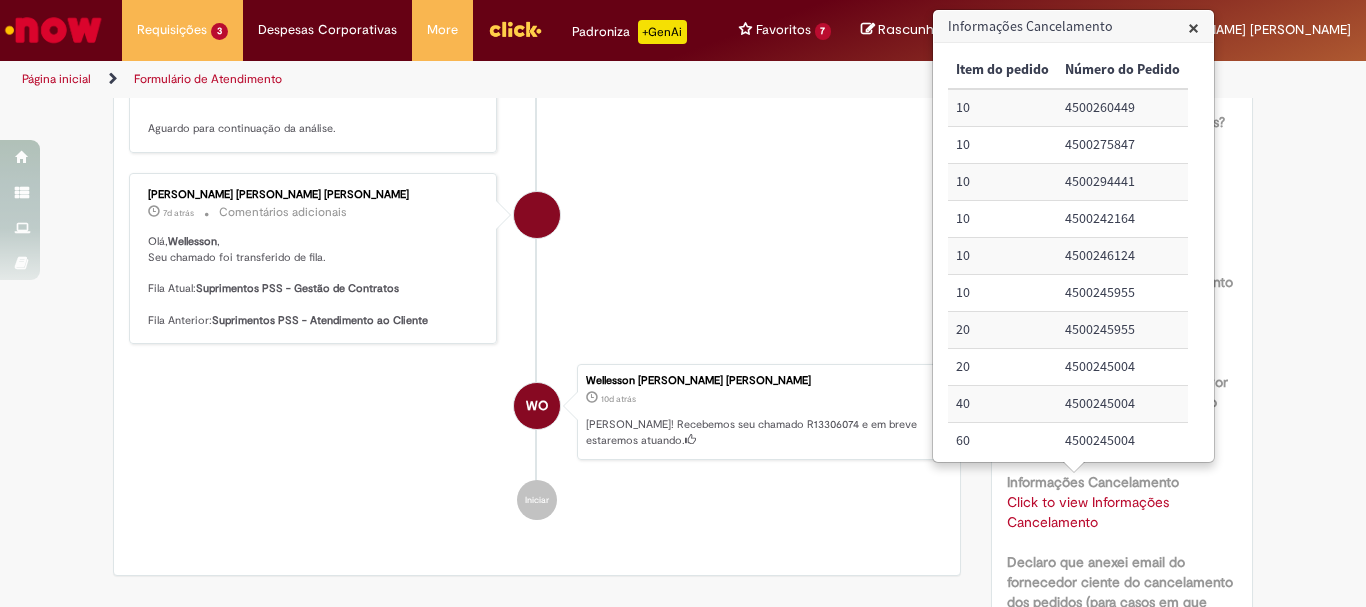 click on "4500245955" at bounding box center [1122, 330] 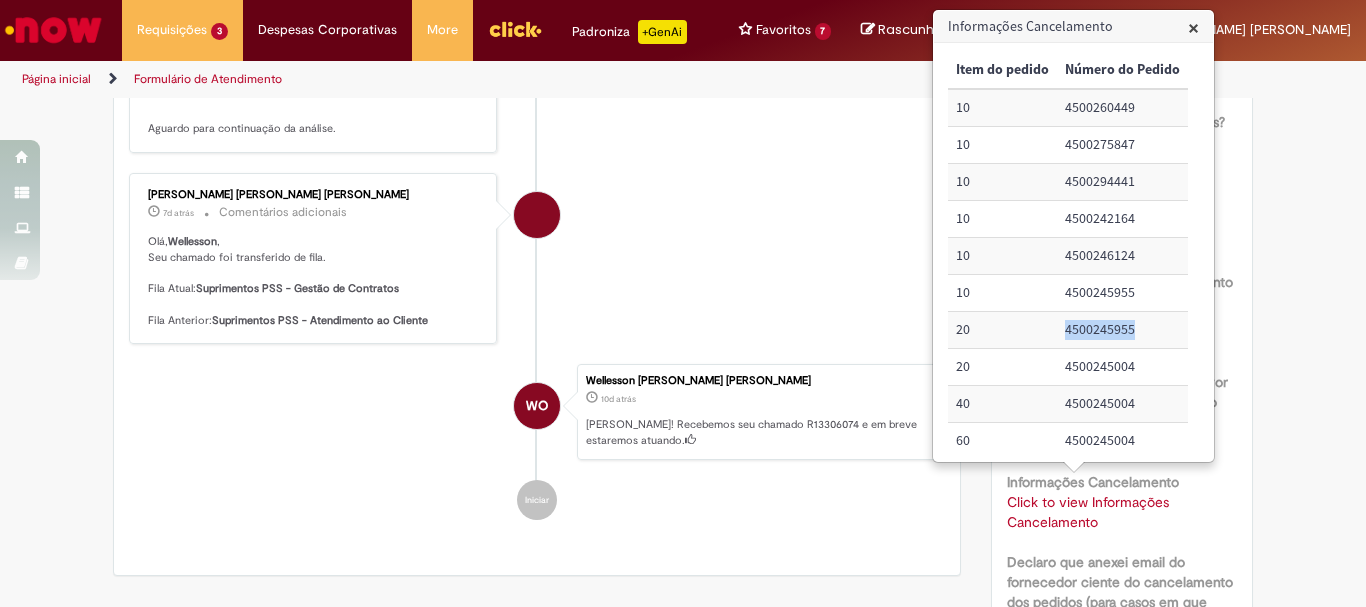 click on "4500245955" at bounding box center (1122, 330) 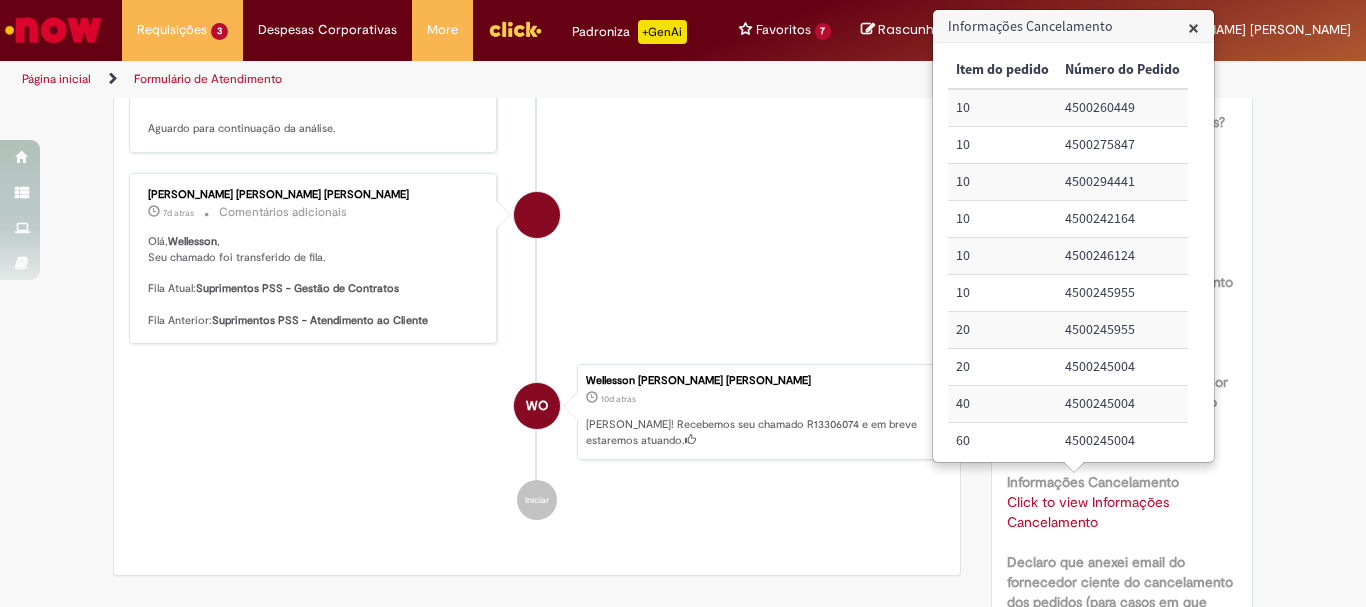 click on "4500245004" at bounding box center (1122, 367) 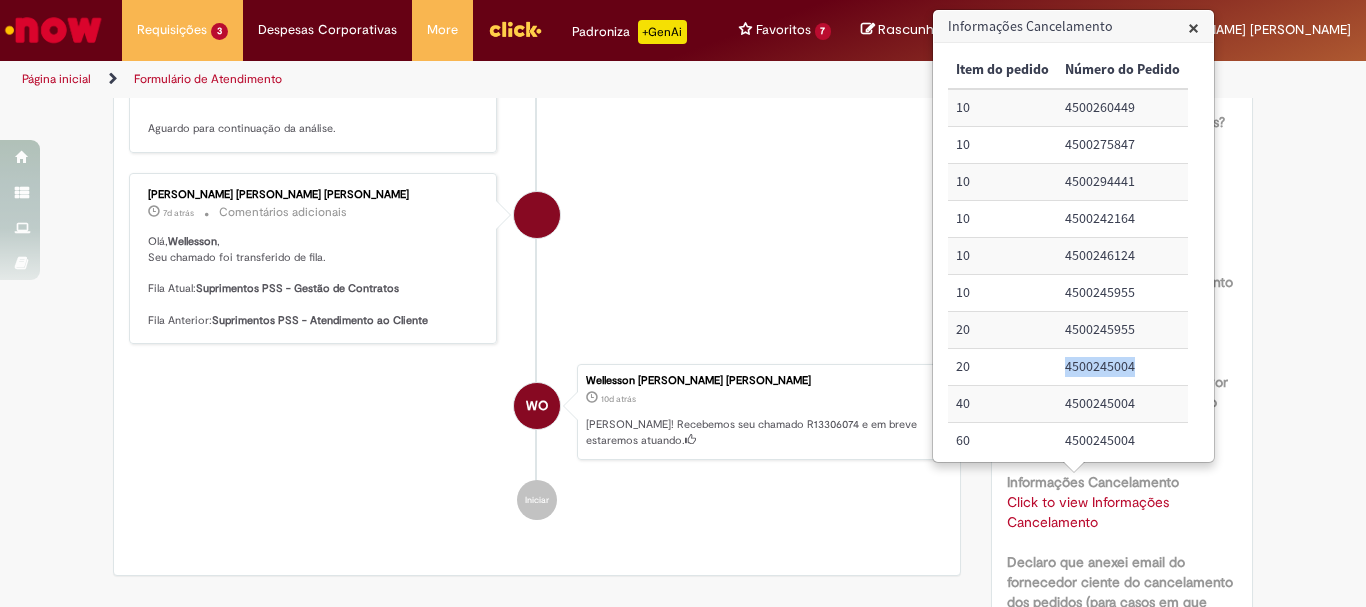 click on "4500245004" at bounding box center (1122, 367) 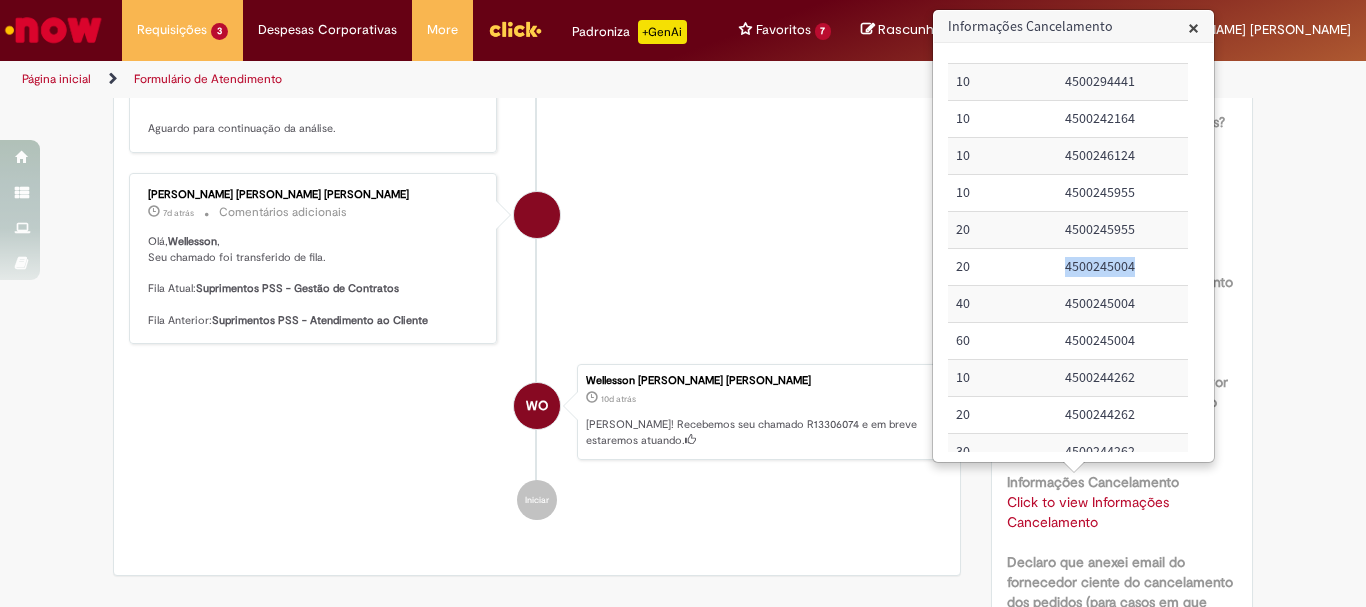 scroll, scrollTop: 200, scrollLeft: 0, axis: vertical 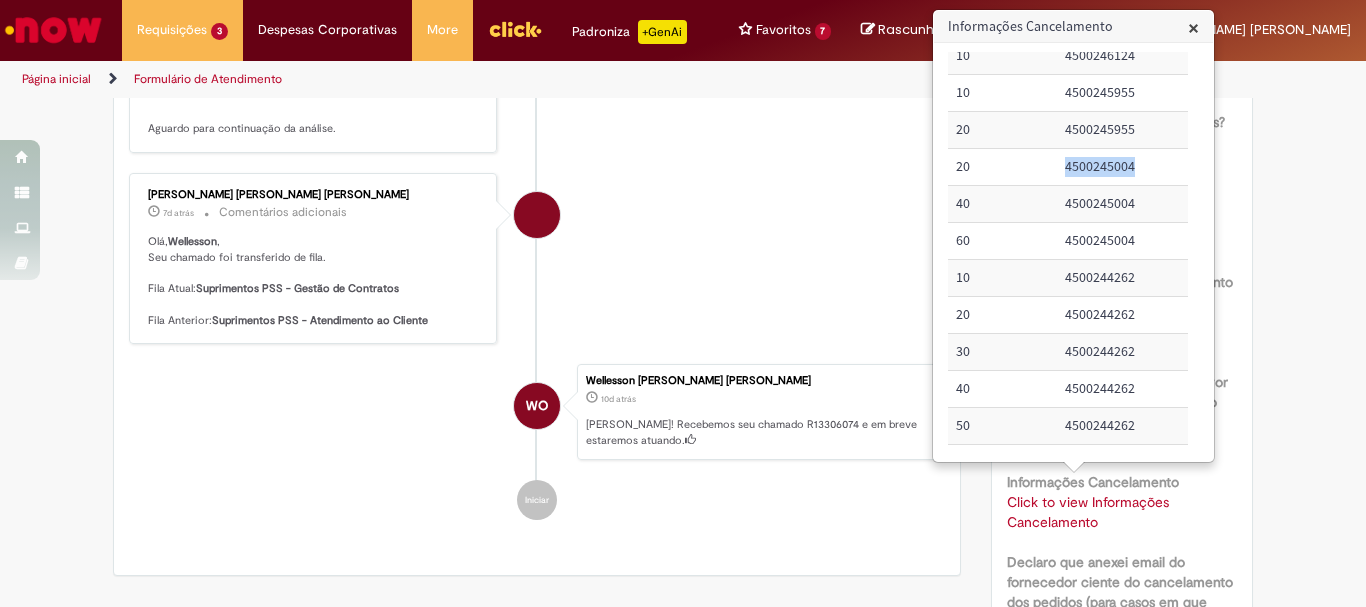 click on "4500244262" at bounding box center [1122, 278] 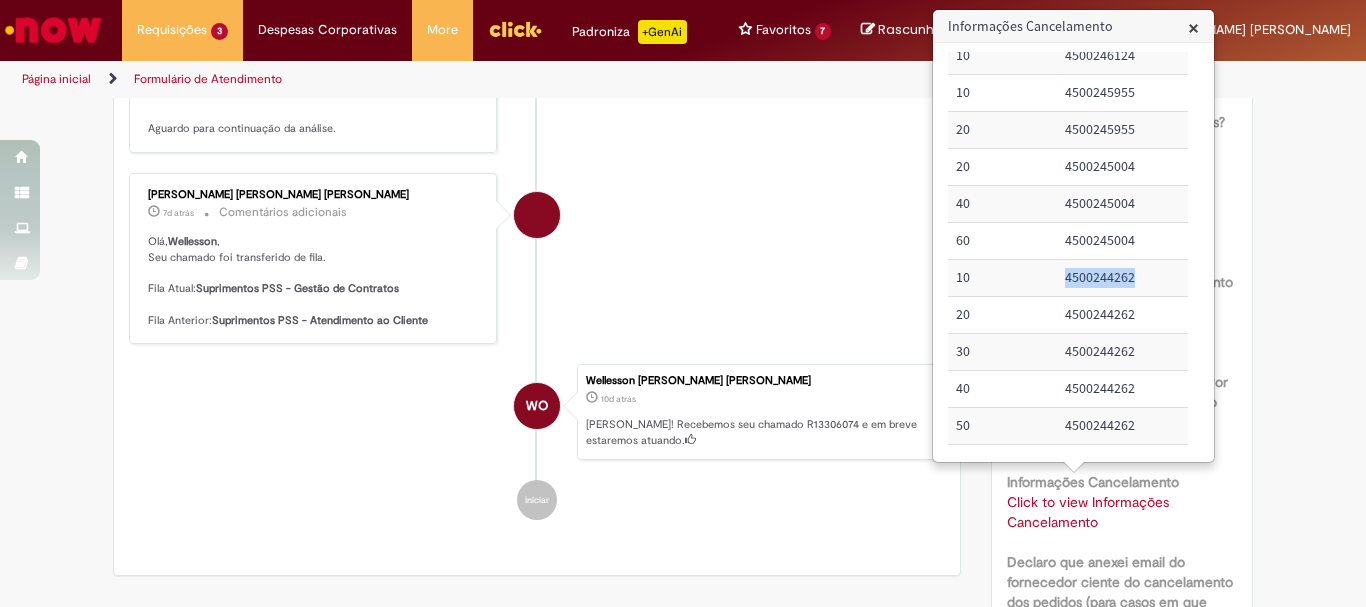 click on "4500244262" at bounding box center [1122, 278] 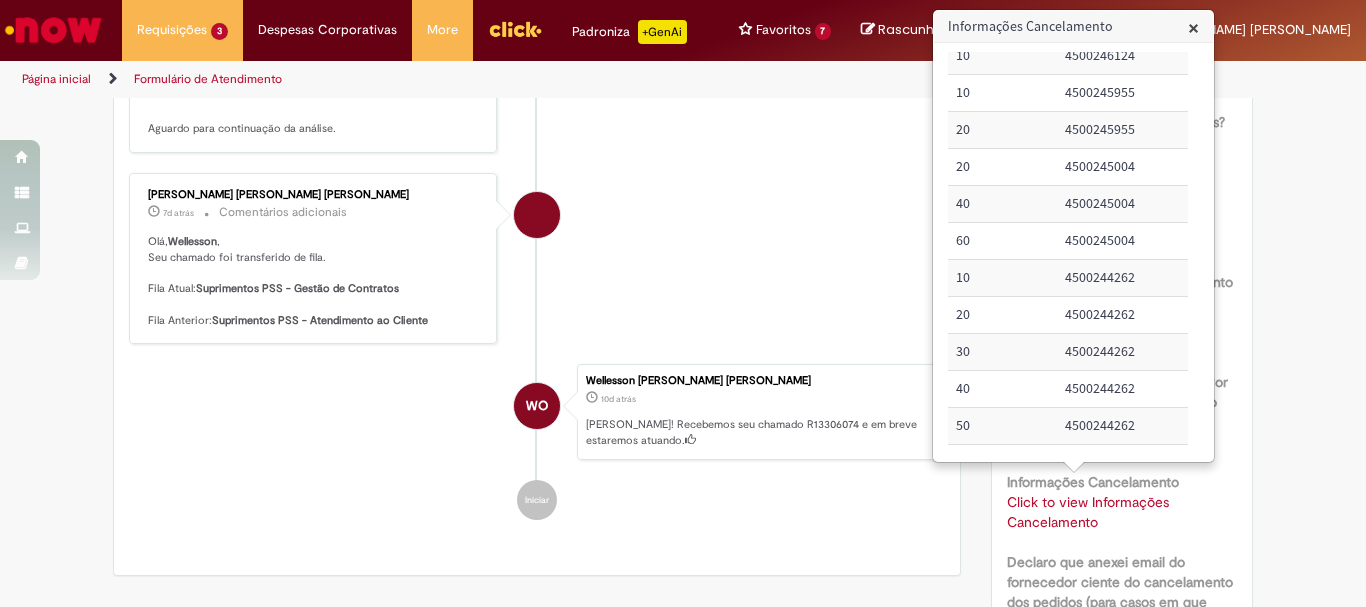click on "4500244262" at bounding box center (1122, 315) 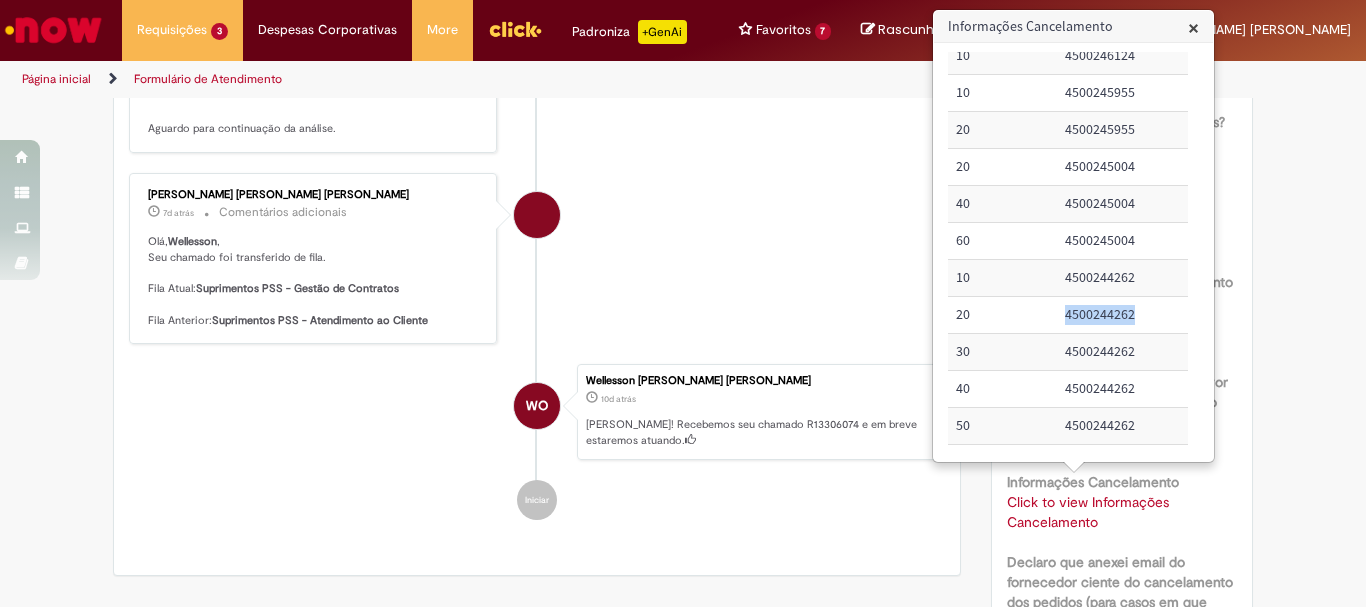 click on "4500244262" at bounding box center (1122, 315) 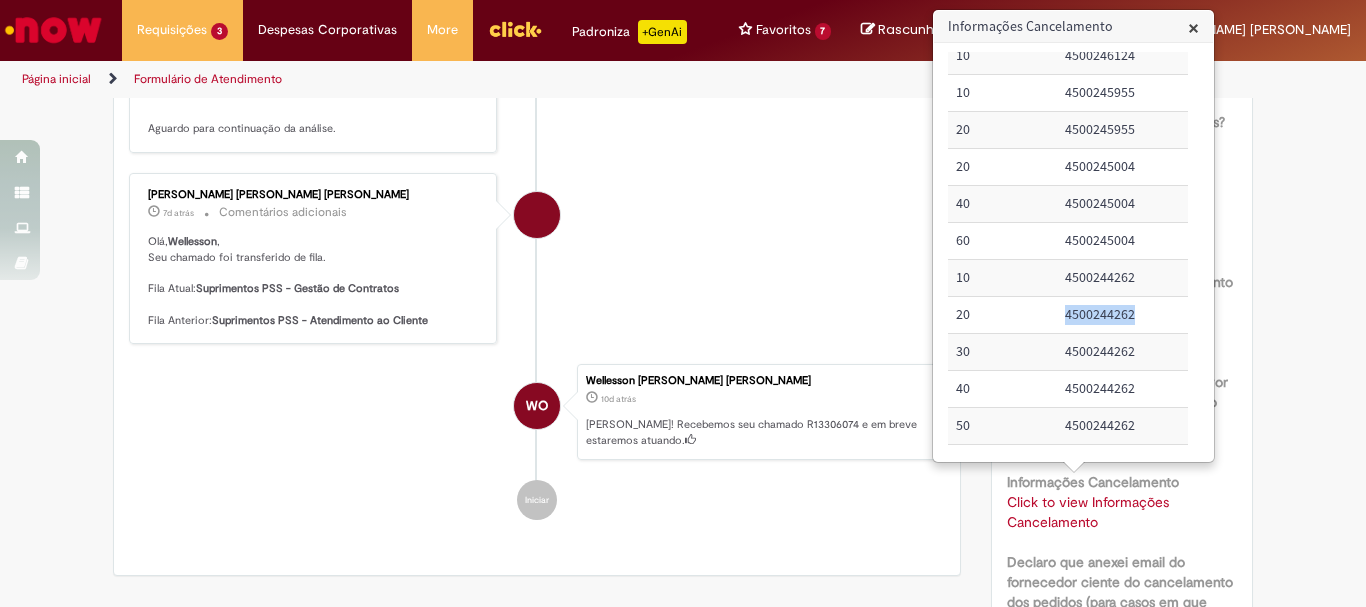 scroll, scrollTop: 300, scrollLeft: 0, axis: vertical 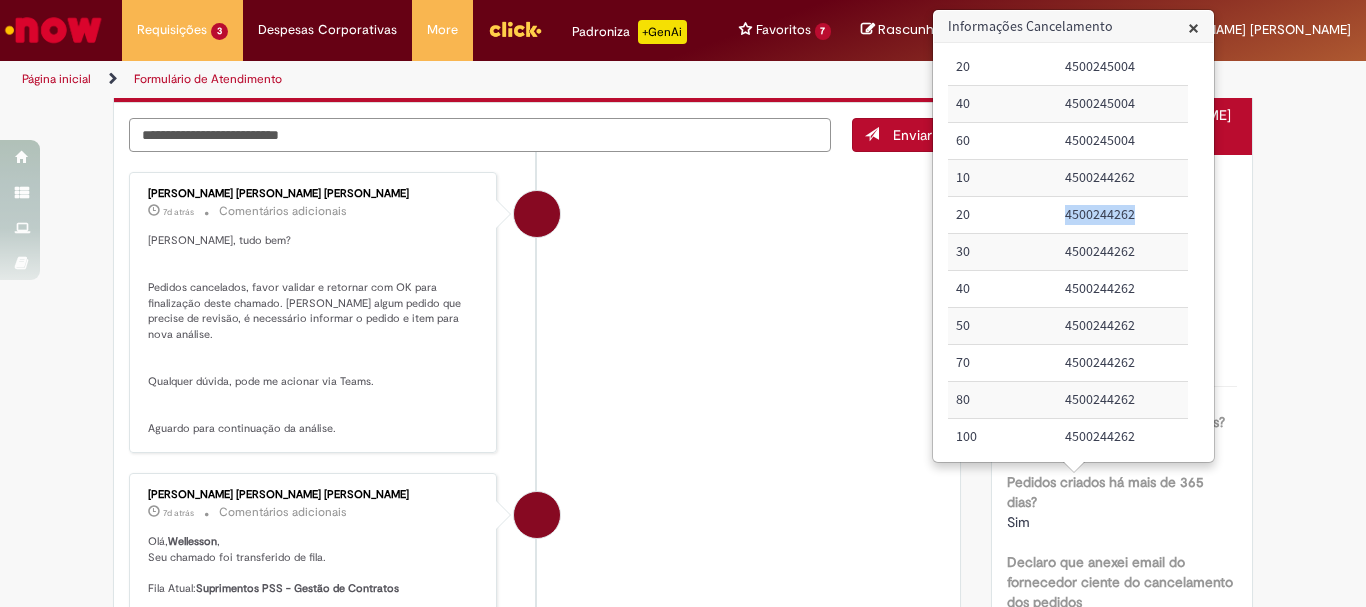 click at bounding box center (480, 135) 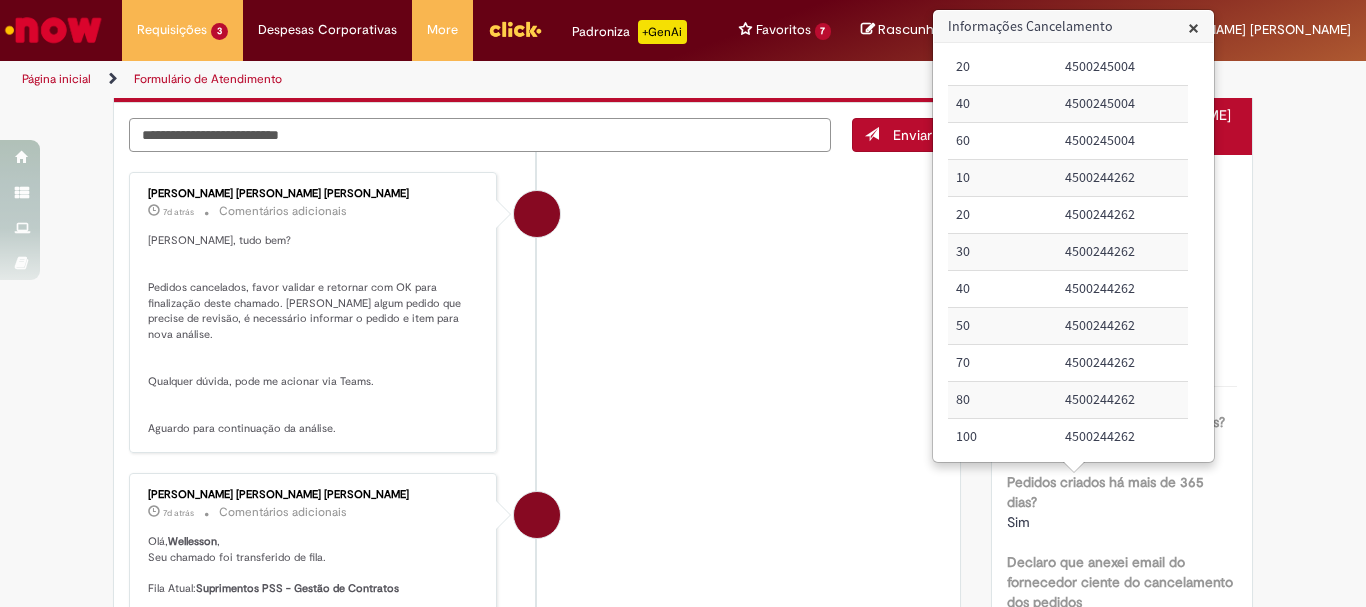paste on "**********" 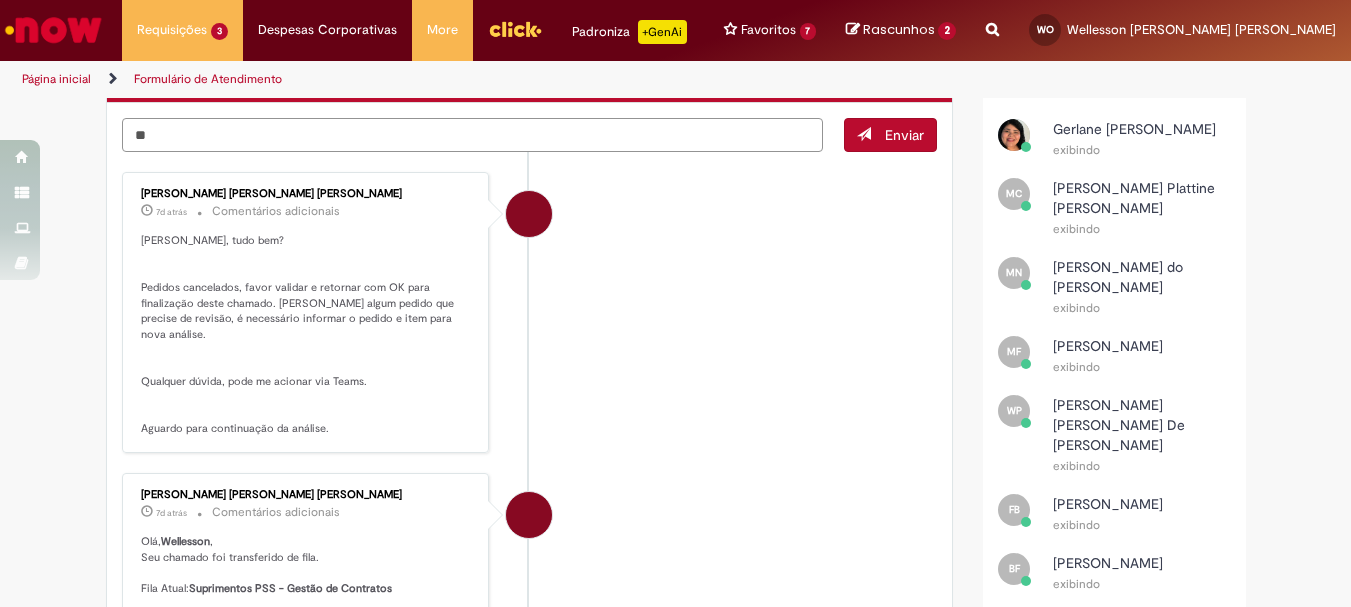 type on "*" 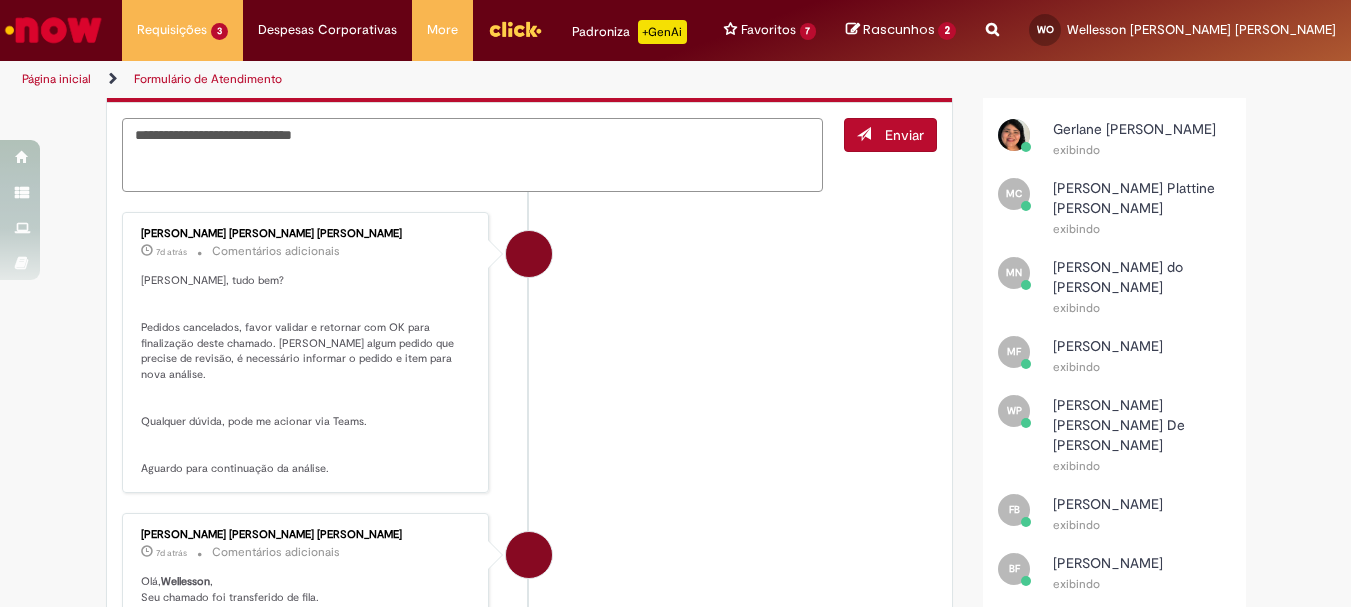 paste on "**********" 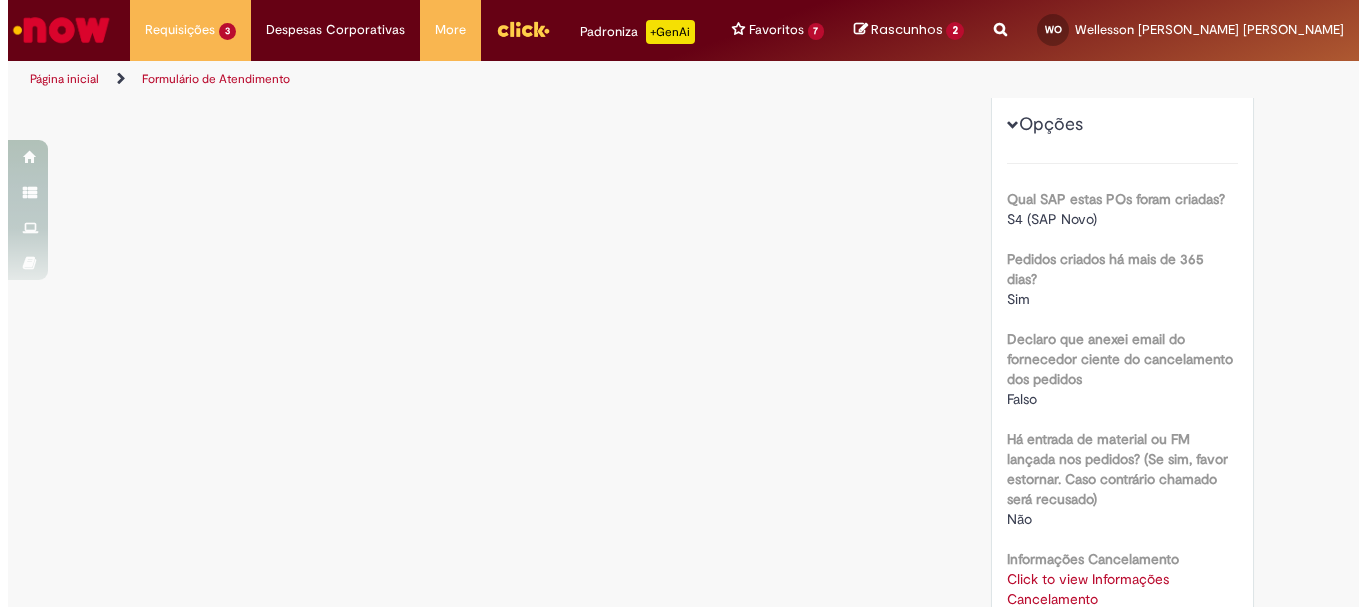 scroll, scrollTop: 1300, scrollLeft: 0, axis: vertical 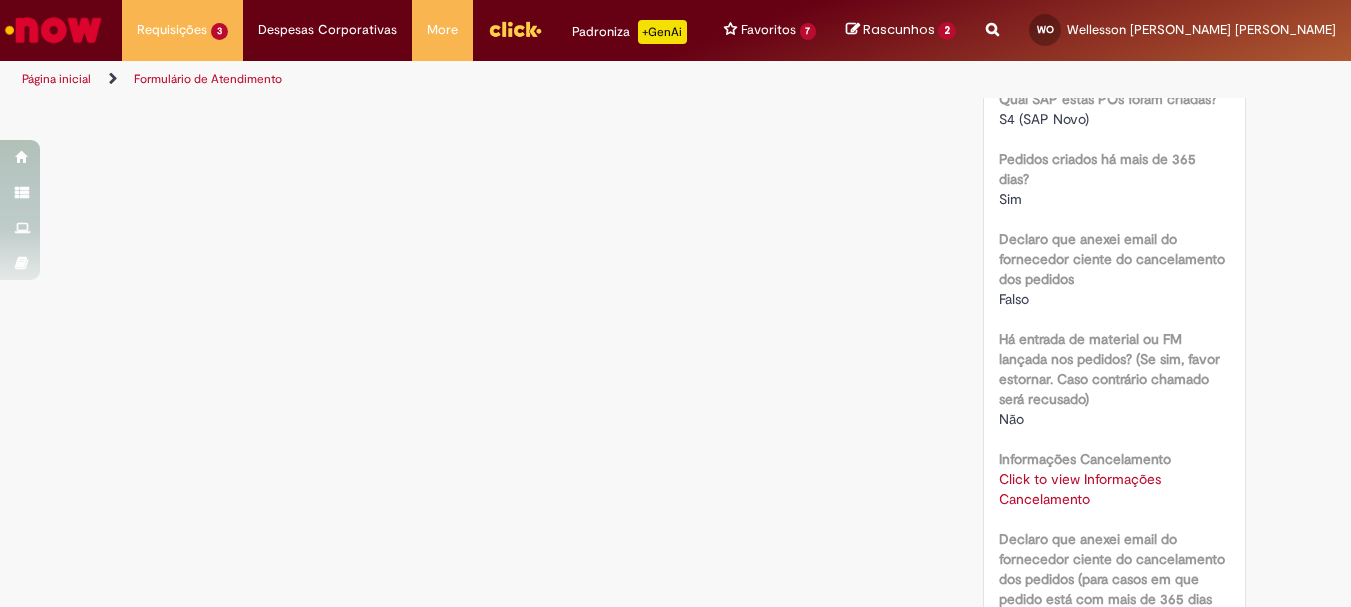 click on "Click to view Informações Cancelamento" at bounding box center (1080, 489) 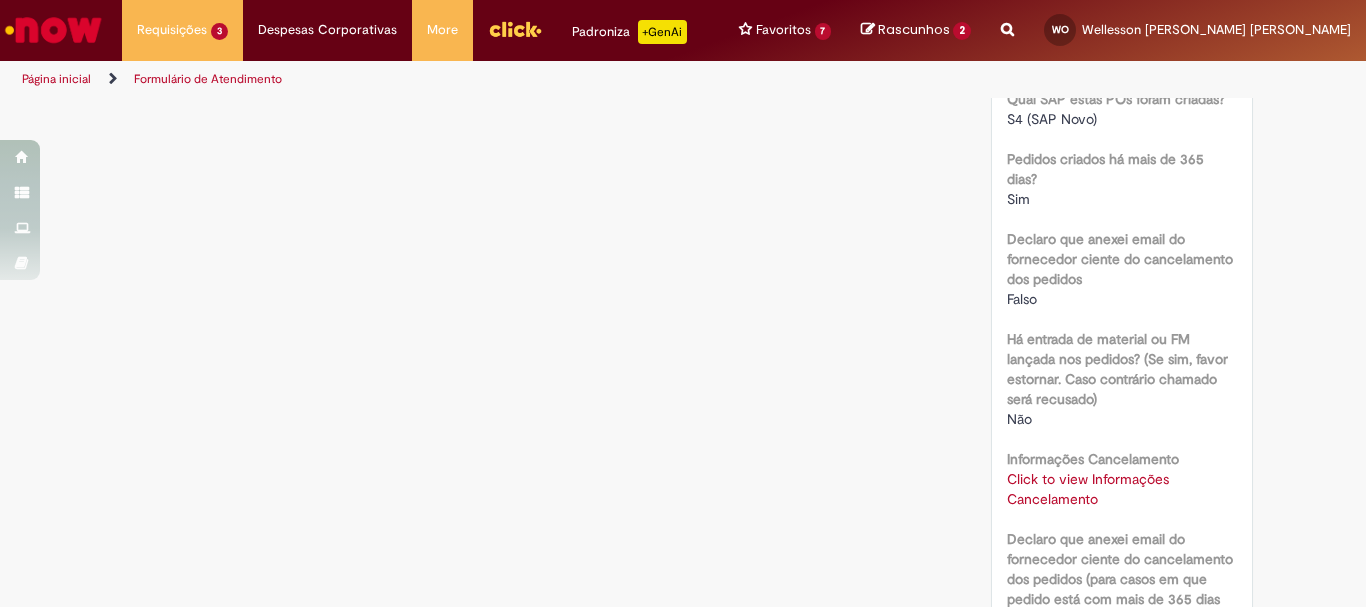 click on "Click to view Informações Cancelamento   Click to view Informações Cancelamento" at bounding box center [1122, 489] 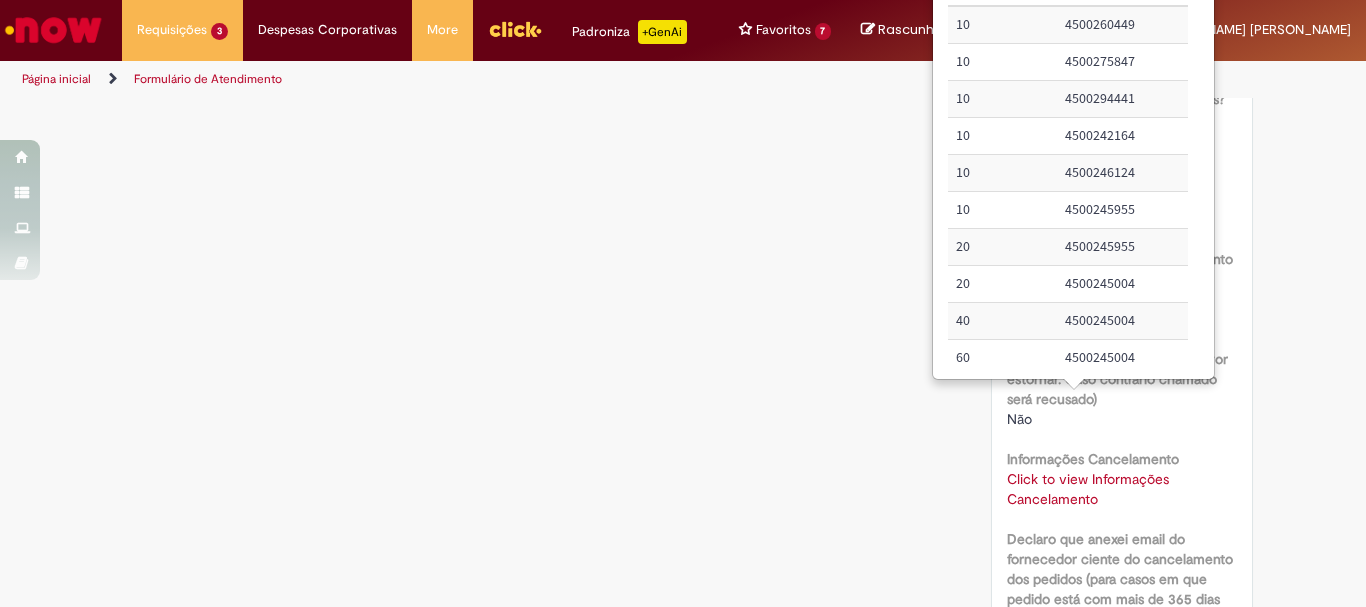 click on "4500260449" at bounding box center [1122, 24] 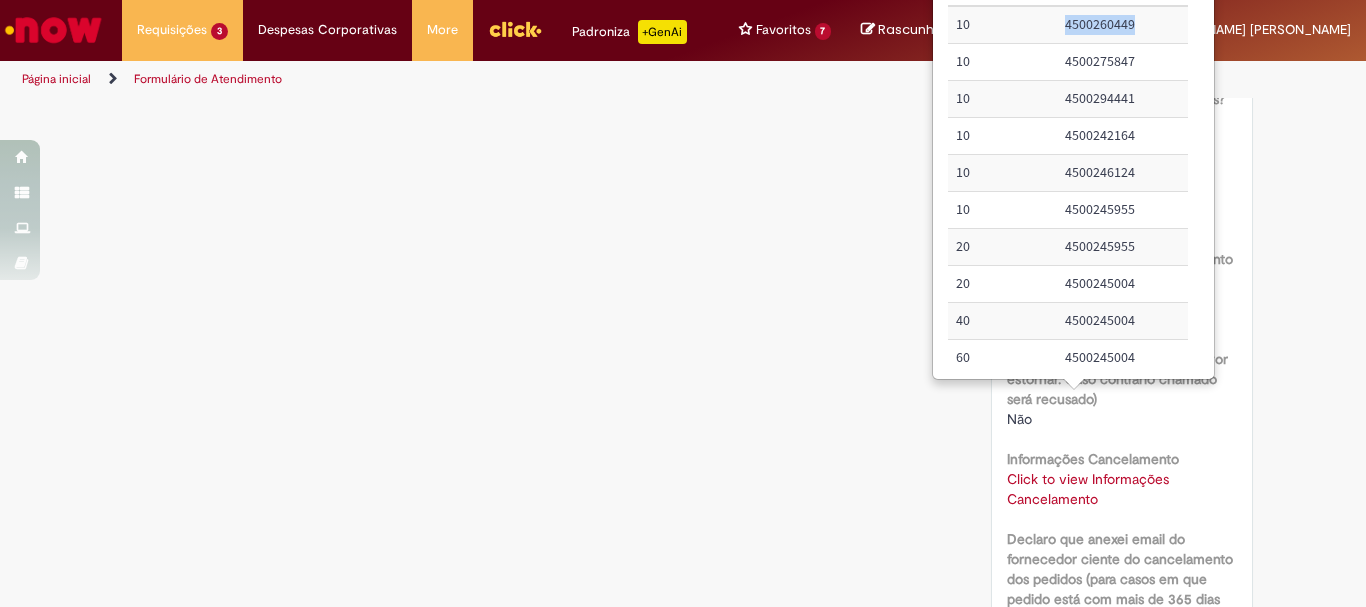 click on "4500260449" at bounding box center (1122, 24) 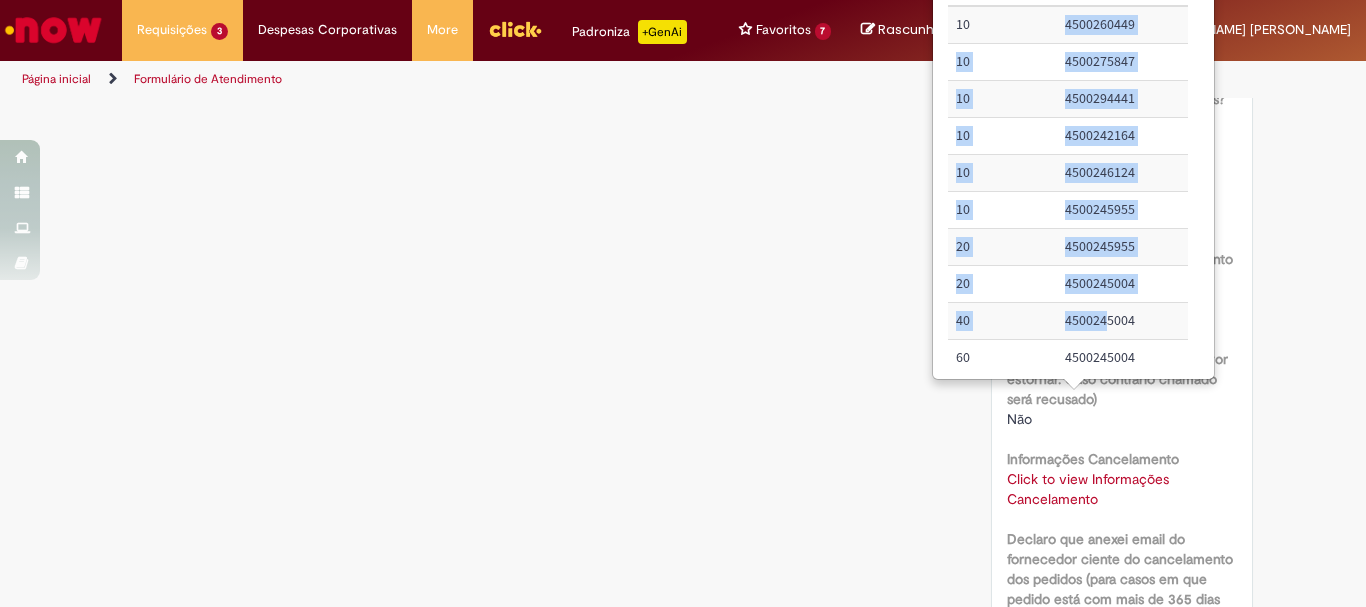 drag, startPoint x: 1065, startPoint y: 22, endPoint x: 1106, endPoint y: 318, distance: 298.82605 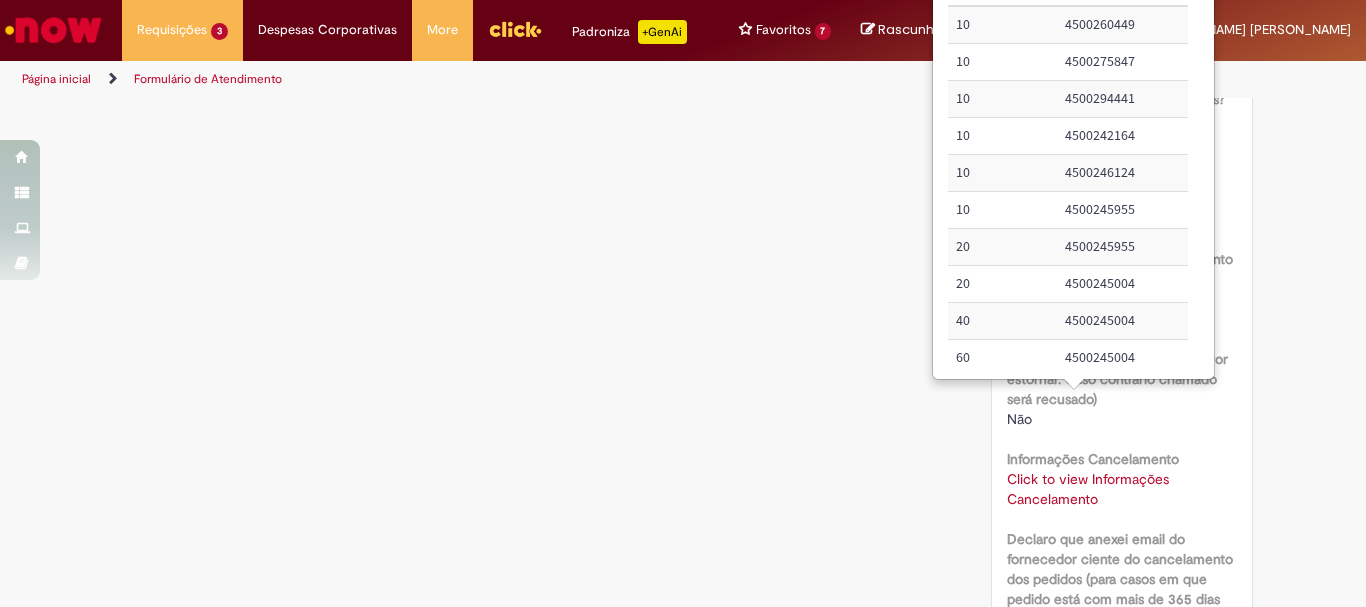 click on "10" at bounding box center (1002, 24) 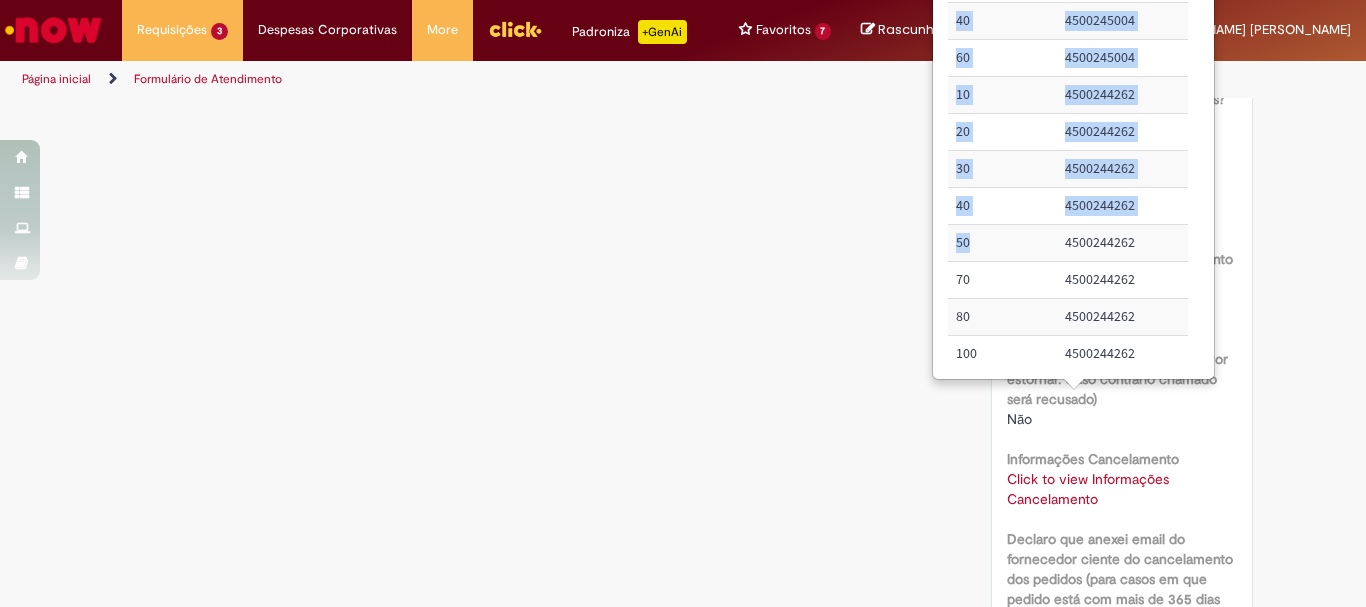 scroll, scrollTop: 434, scrollLeft: 0, axis: vertical 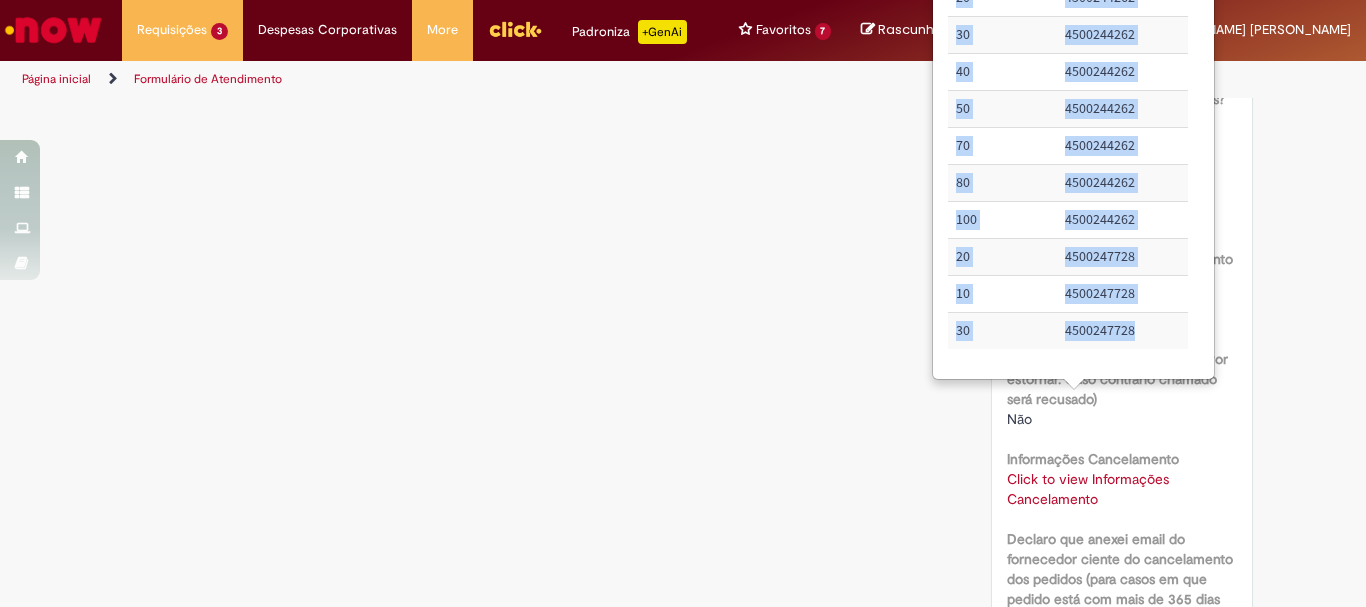 drag, startPoint x: 958, startPoint y: 19, endPoint x: 1143, endPoint y: 329, distance: 361.00555 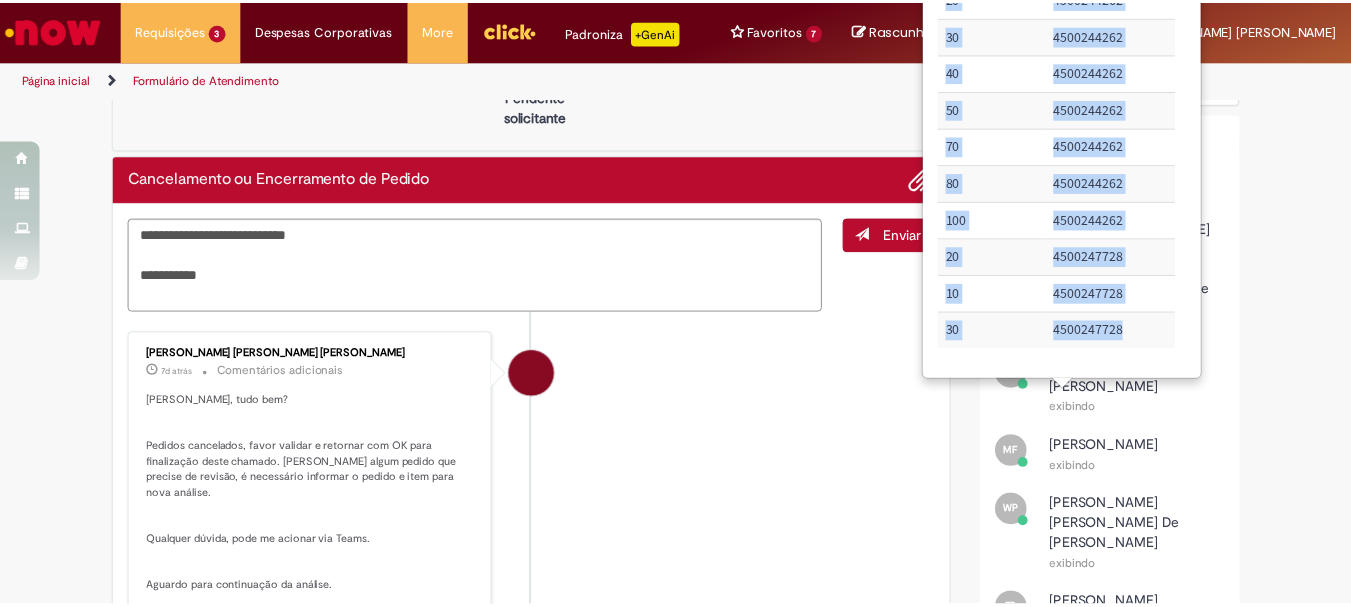 scroll, scrollTop: 0, scrollLeft: 0, axis: both 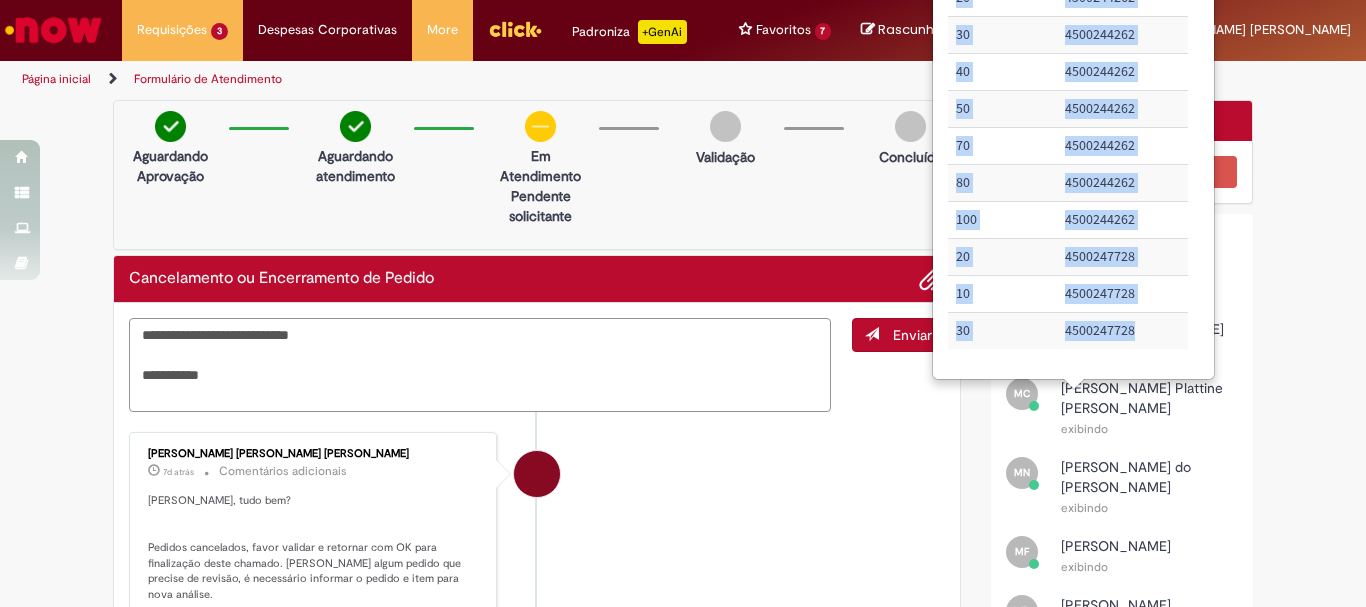 click on "**********" at bounding box center (480, 365) 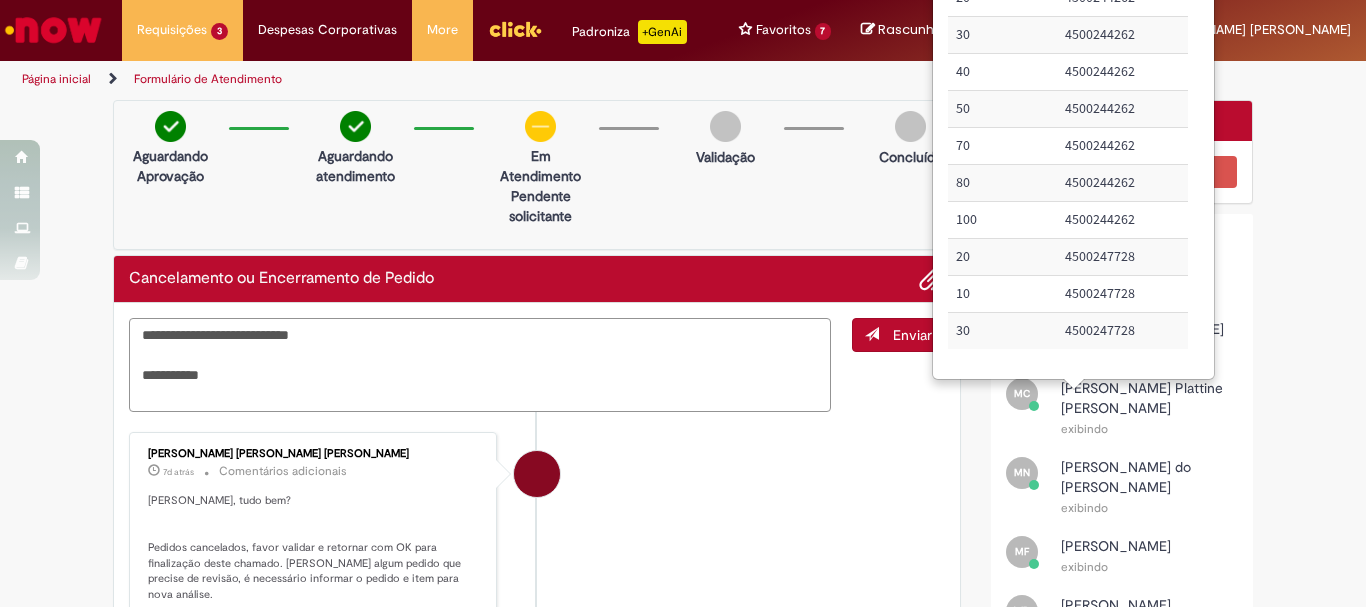 paste on "**********" 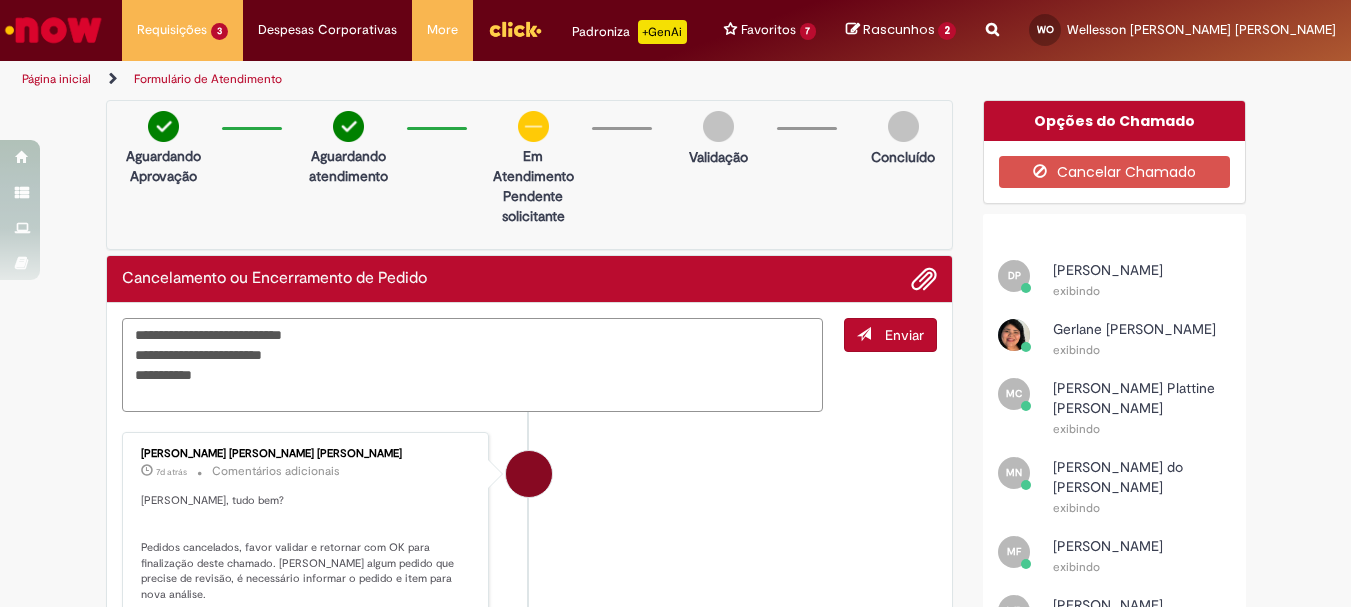 click on "**********" at bounding box center (473, 365) 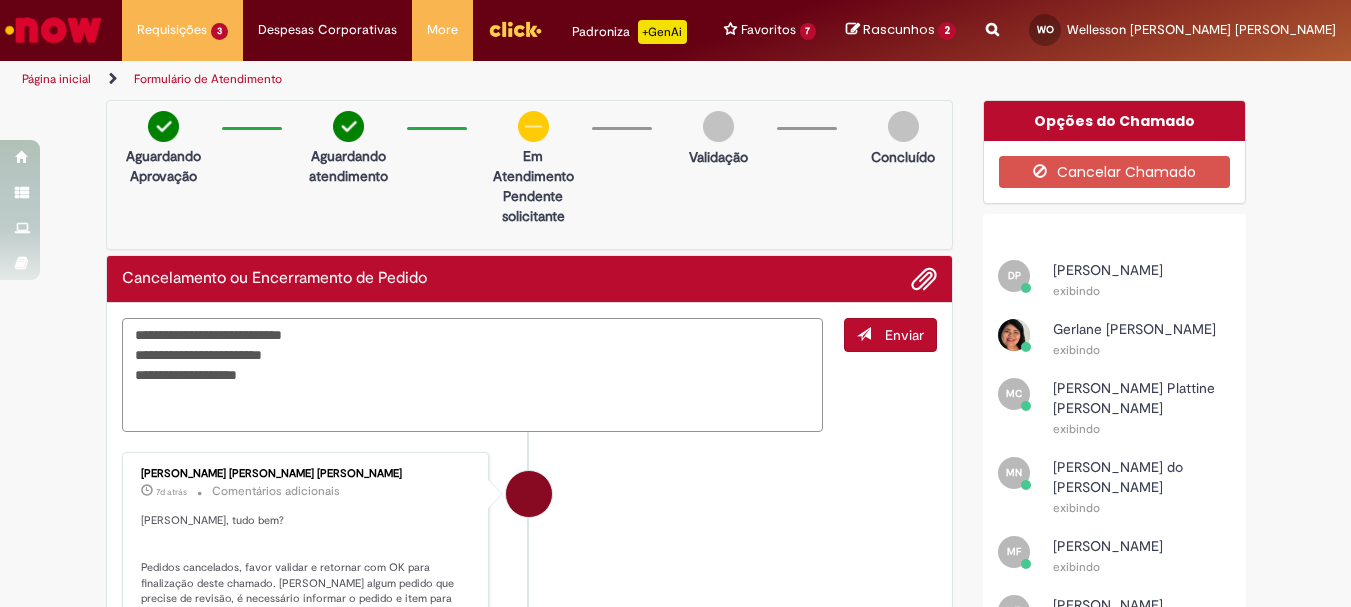 paste on "**********" 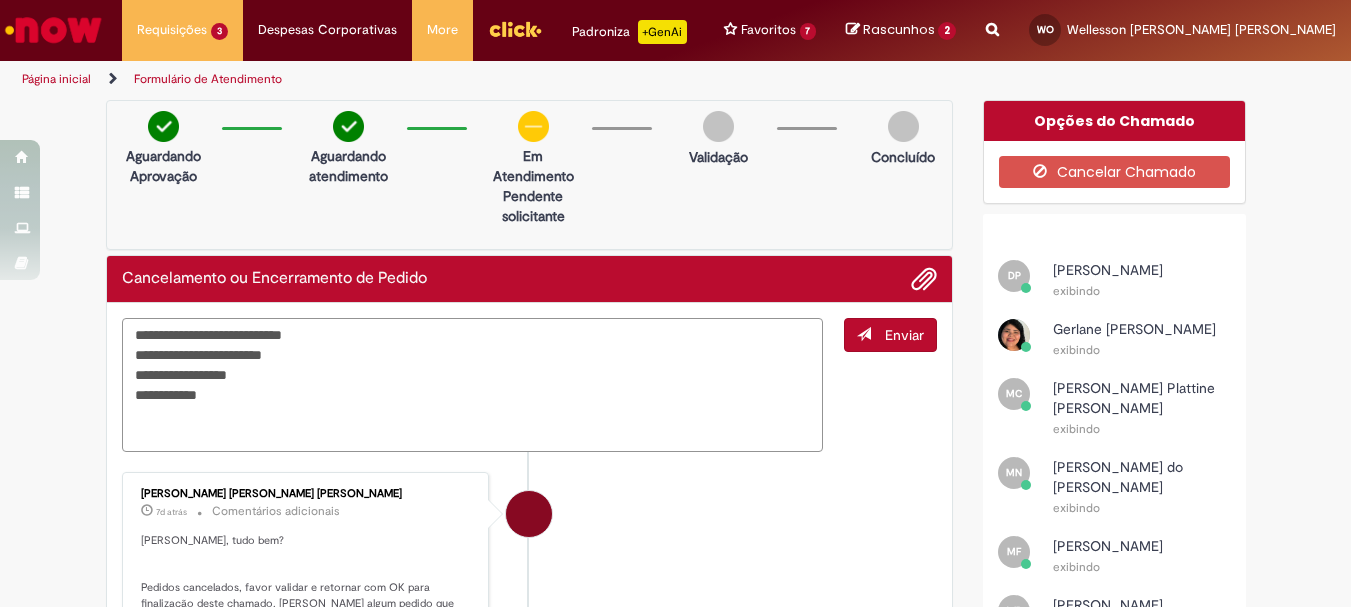 click on "**********" at bounding box center (473, 385) 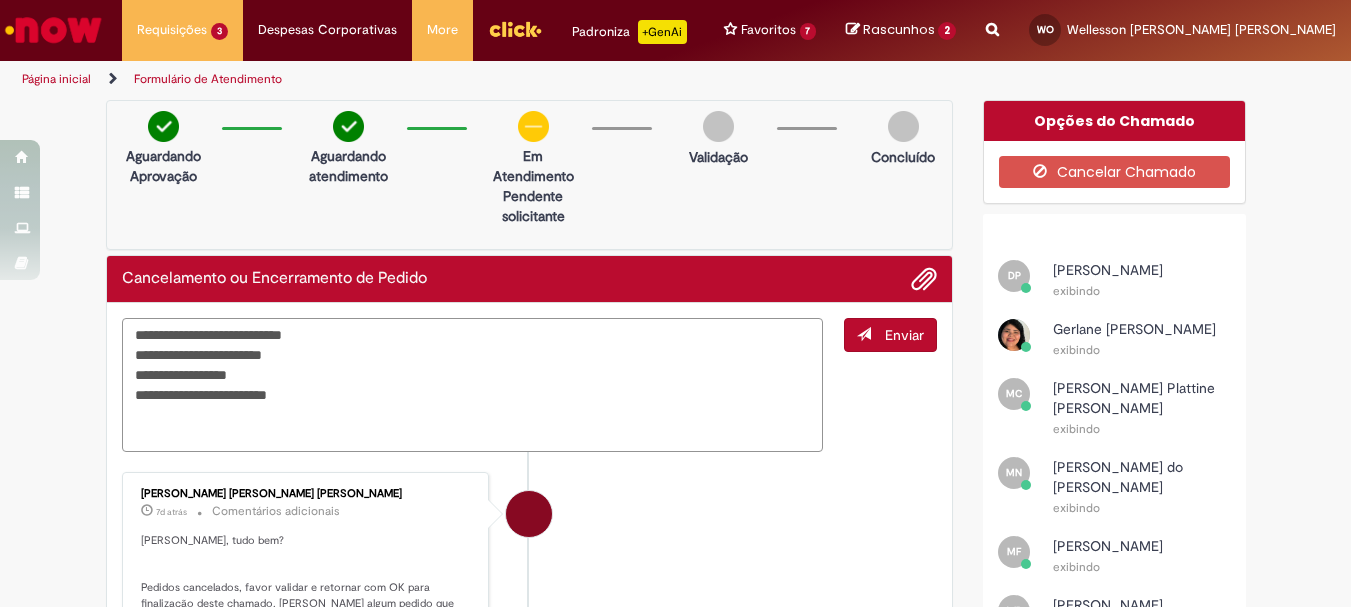 click on "**********" at bounding box center (473, 385) 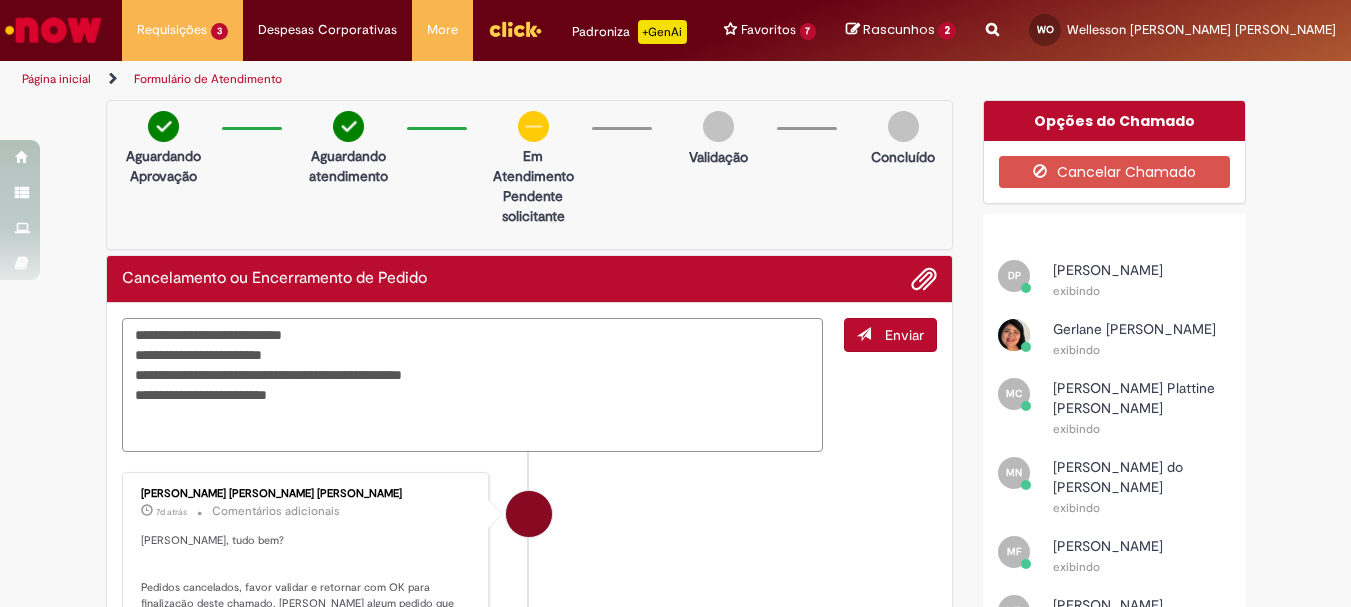 click on "**********" at bounding box center [473, 385] 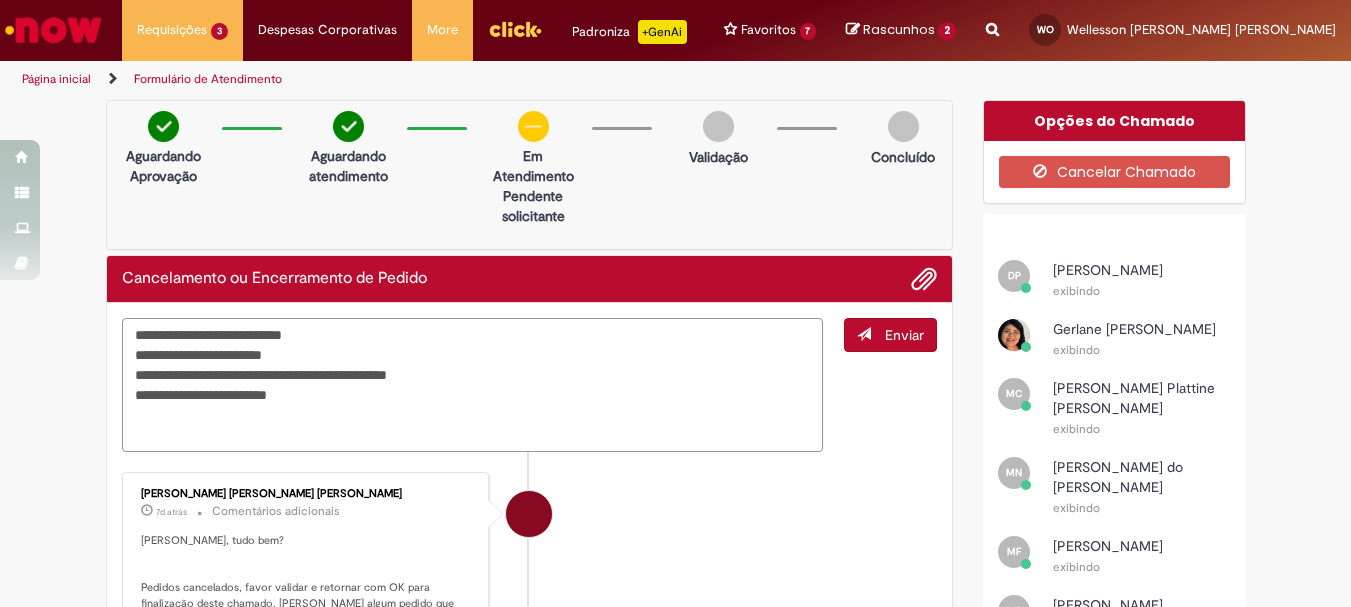 click on "**********" at bounding box center [473, 385] 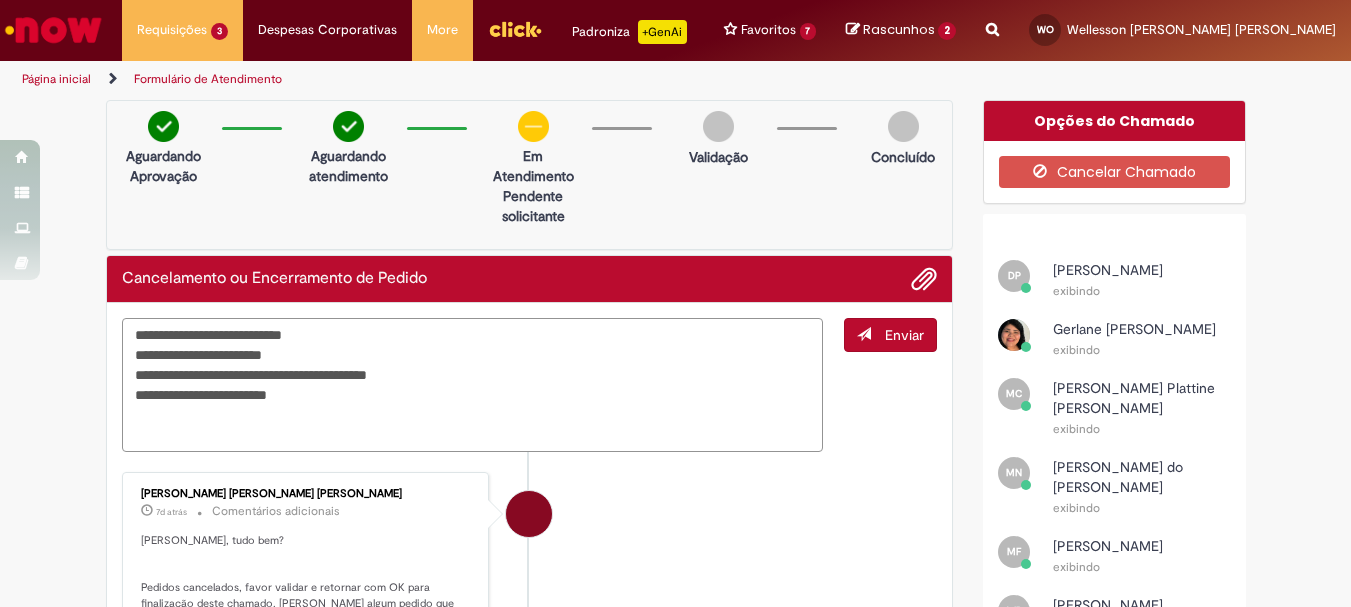 type on "**********" 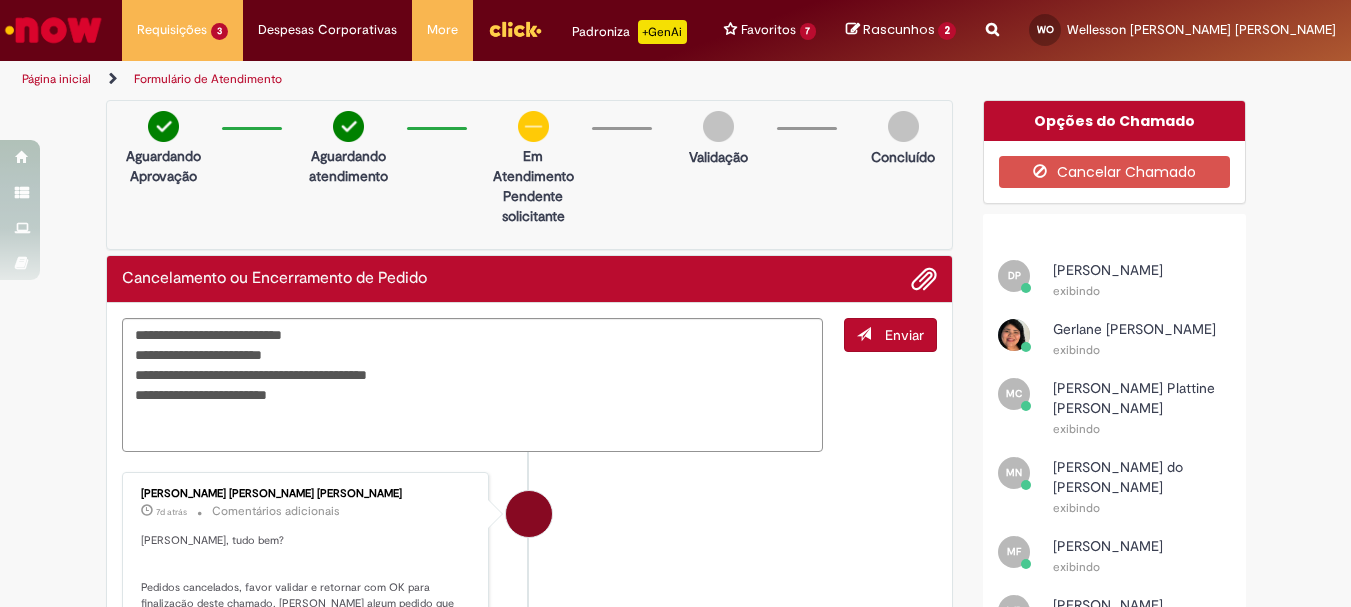 click on "Enviar" at bounding box center (890, 335) 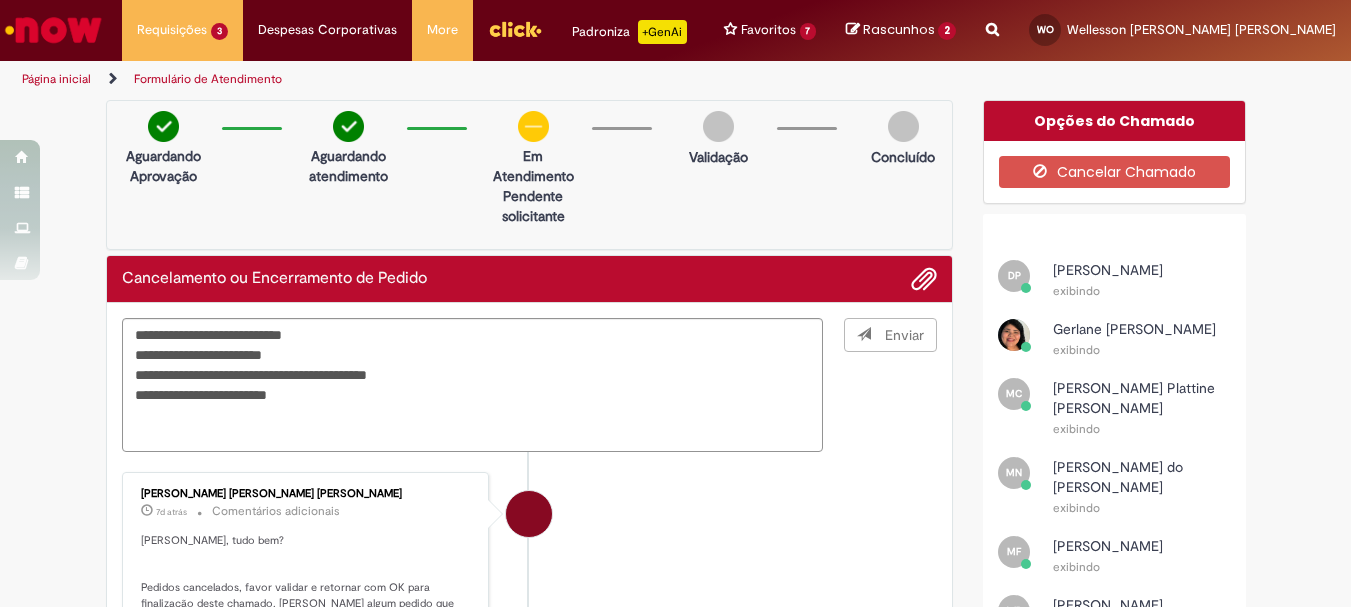type 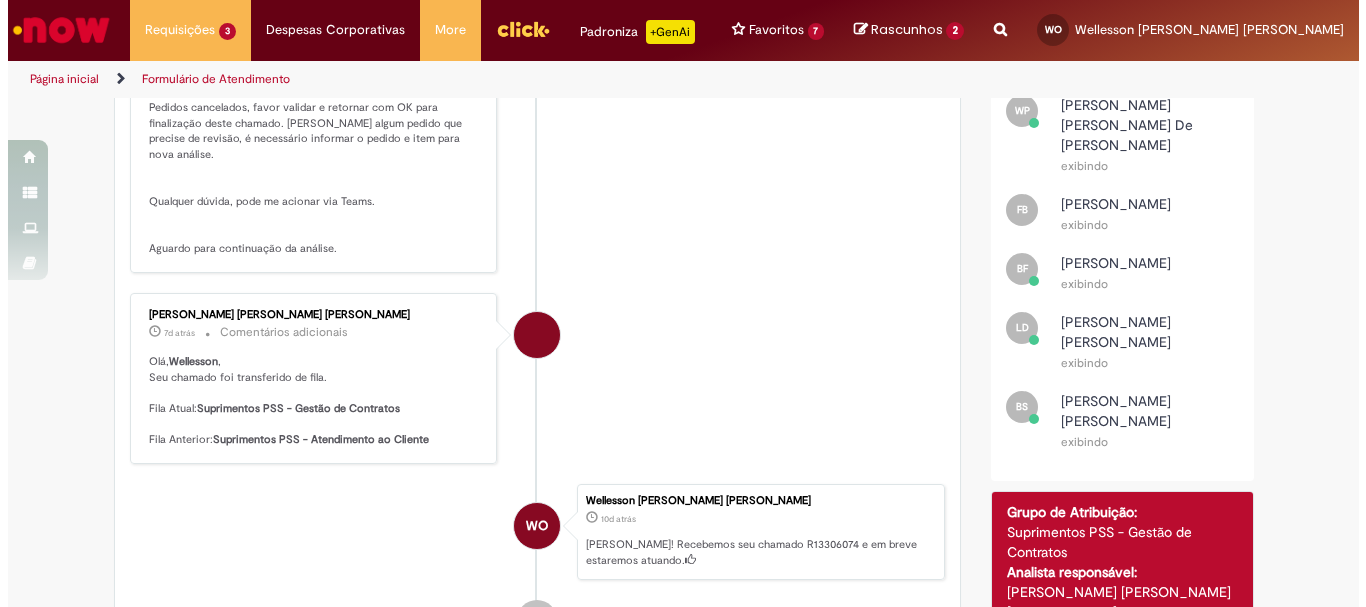 scroll, scrollTop: 600, scrollLeft: 0, axis: vertical 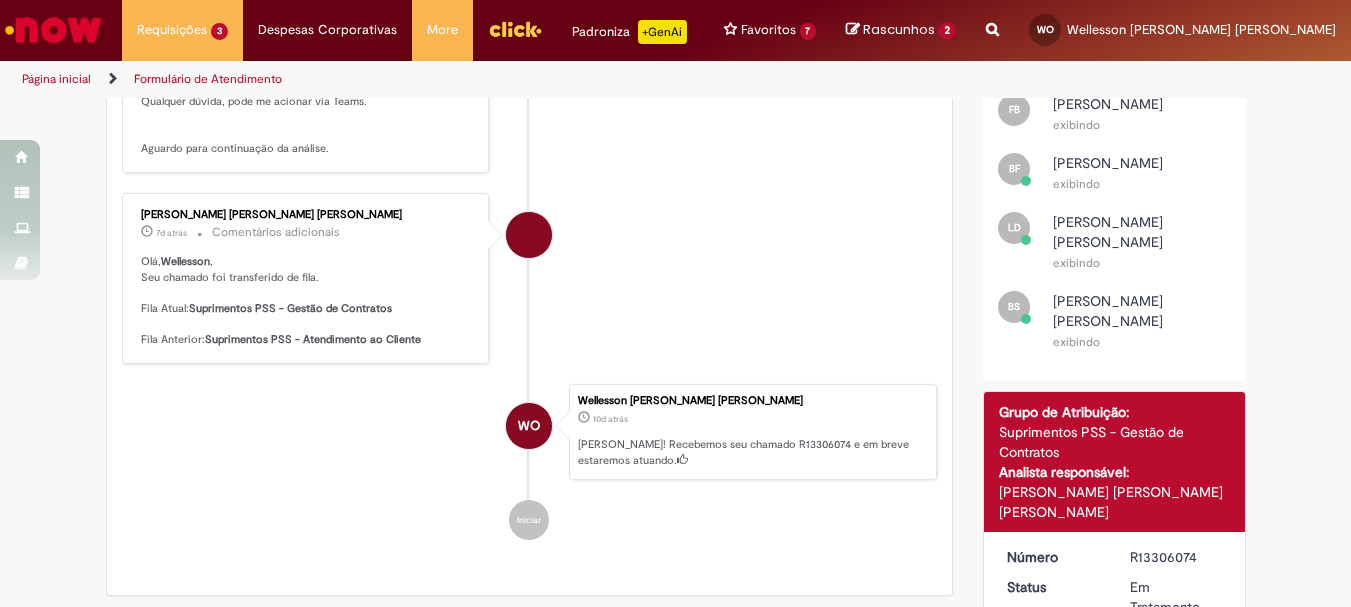 click on "R13306074" at bounding box center [1176, 557] 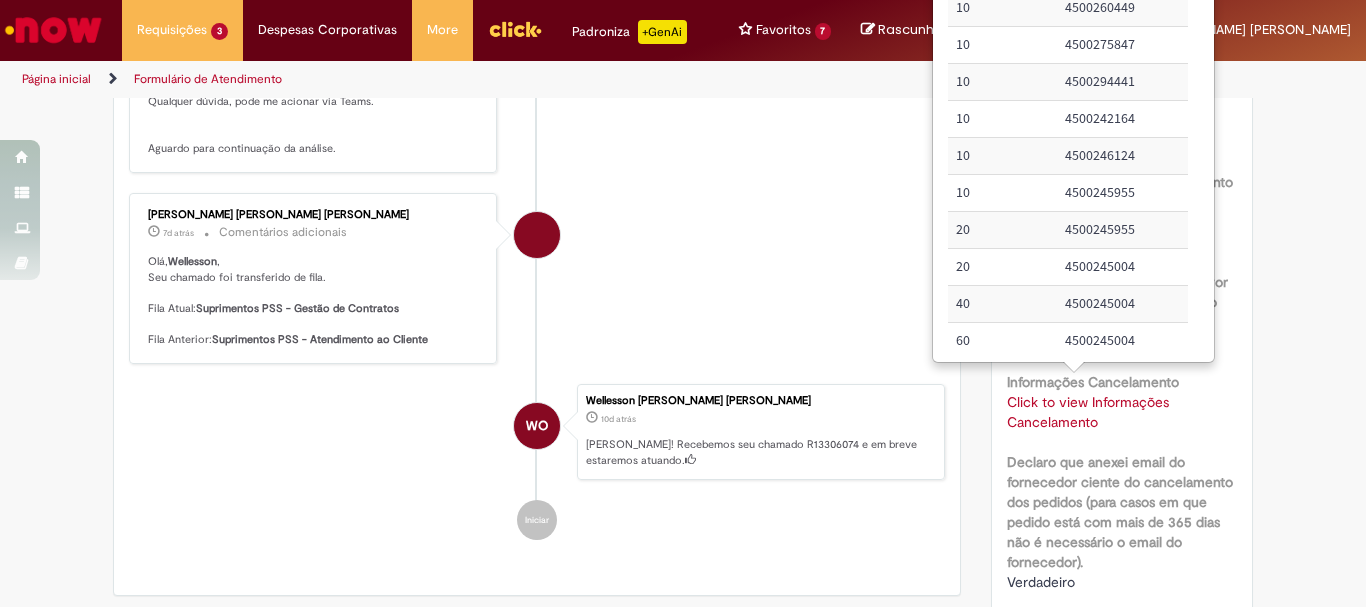 click on "[PERSON_NAME] [PERSON_NAME] [PERSON_NAME]
7d atrás 7 [PERSON_NAME] atrás     Comentários adicionais
Olá,  Wellesson ,  Seu chamado foi transferido de fila. Fila Atual:  Suprimentos PSS - Gestão de Contratos Fila Anterior:  Suprimentos PSS - Atendimento ao Cliente" at bounding box center [537, 278] 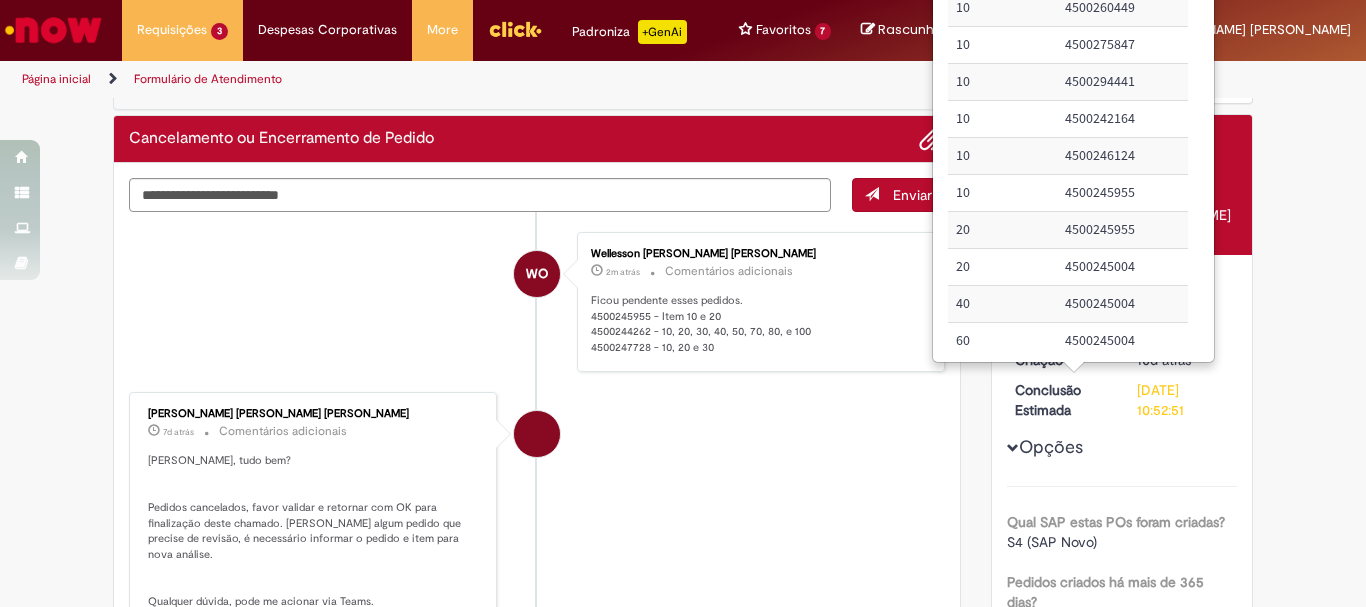 scroll, scrollTop: 0, scrollLeft: 0, axis: both 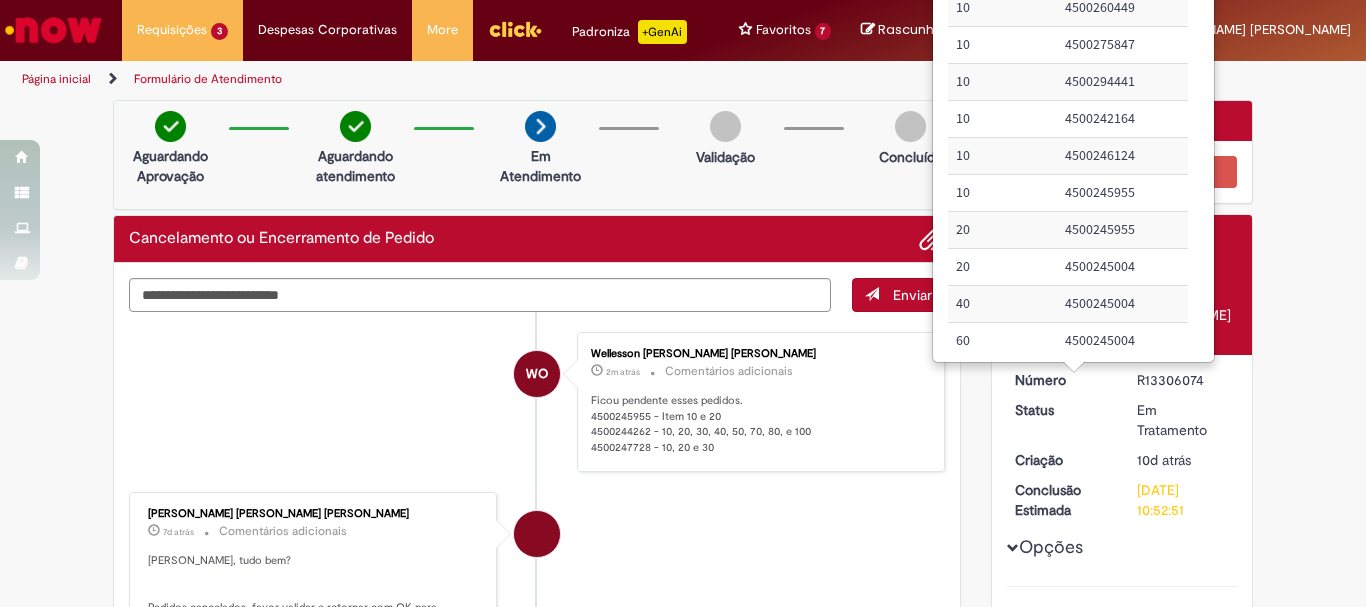 click on "4500245004" at bounding box center [1122, 341] 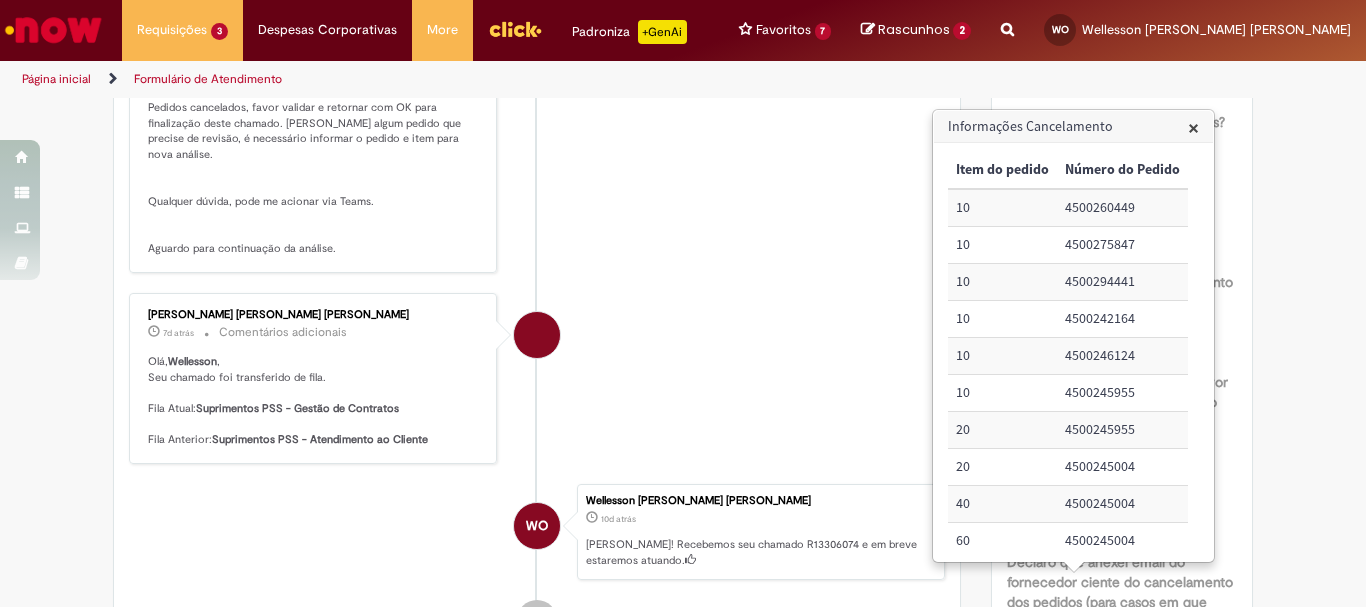 scroll, scrollTop: 400, scrollLeft: 0, axis: vertical 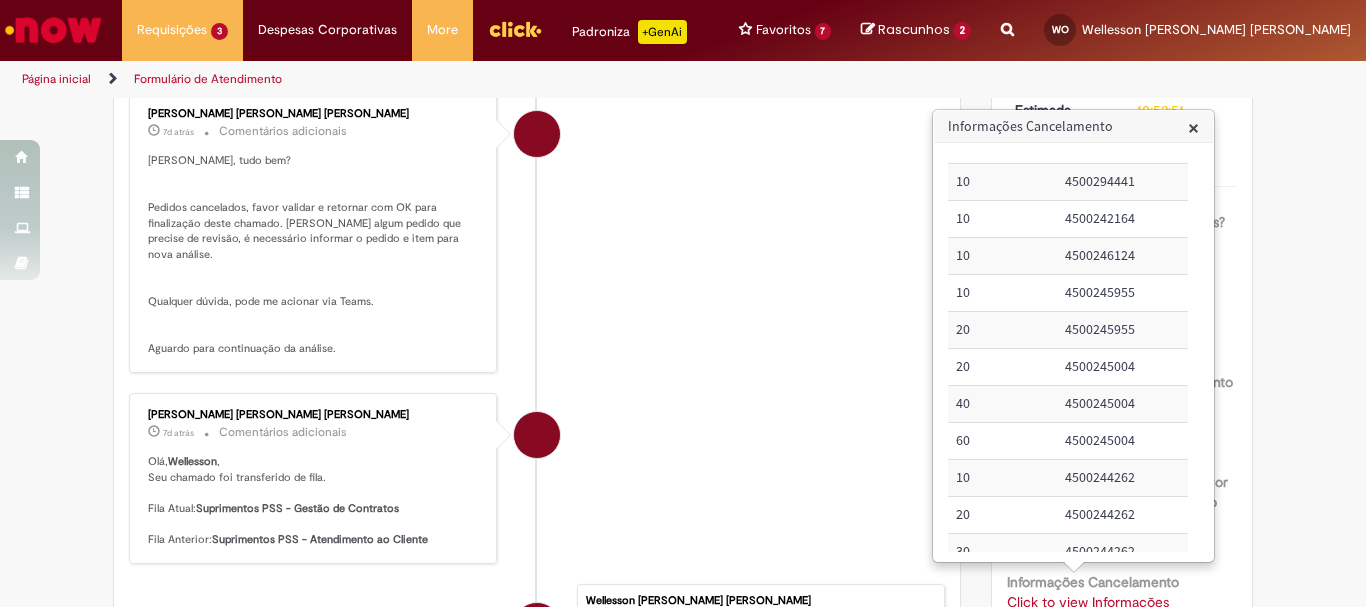 click on "×" at bounding box center (1193, 127) 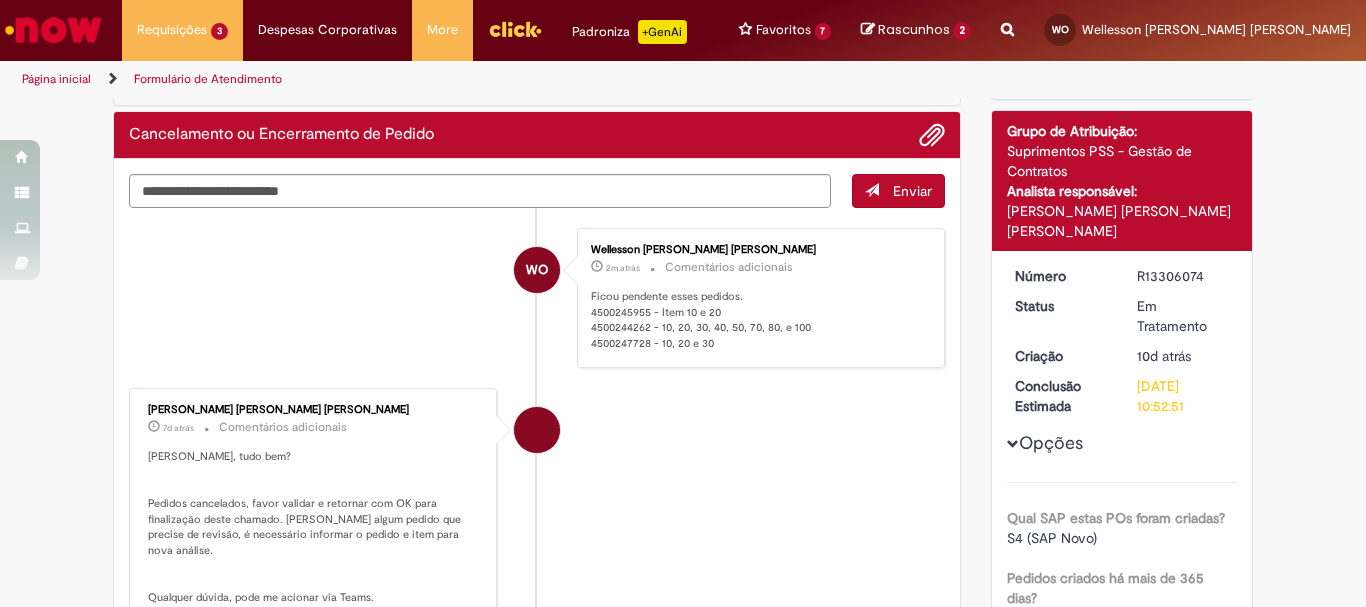 scroll, scrollTop: 4, scrollLeft: 0, axis: vertical 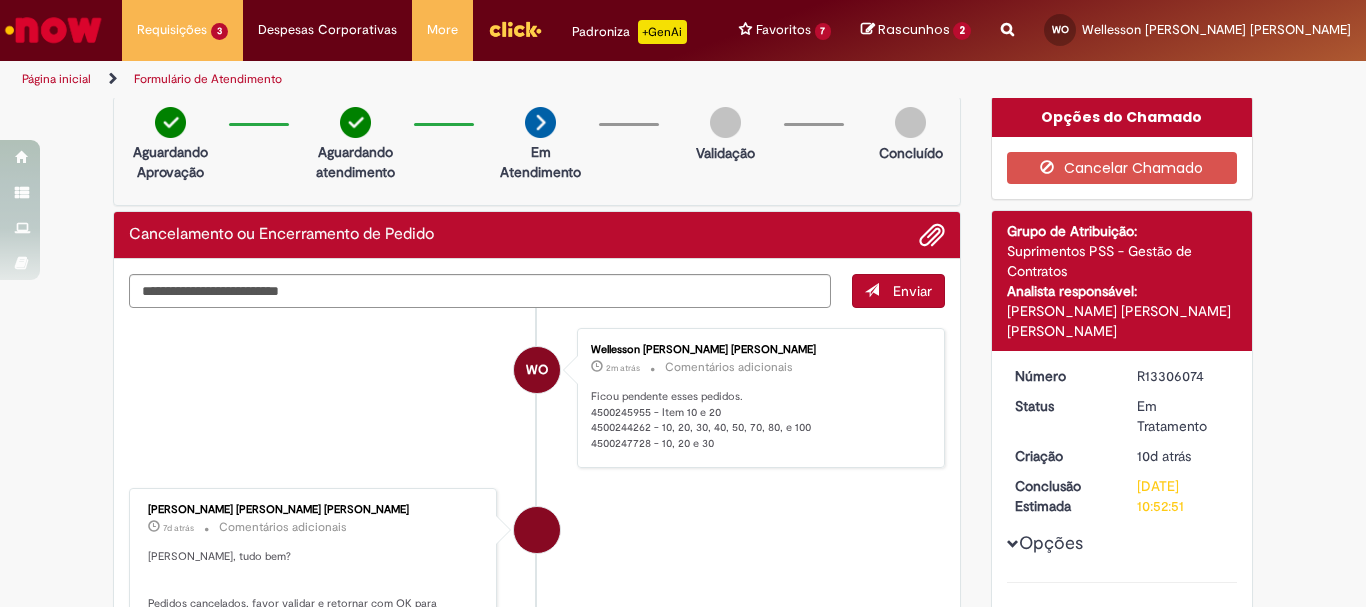 click on "R13306074" at bounding box center [1183, 376] 